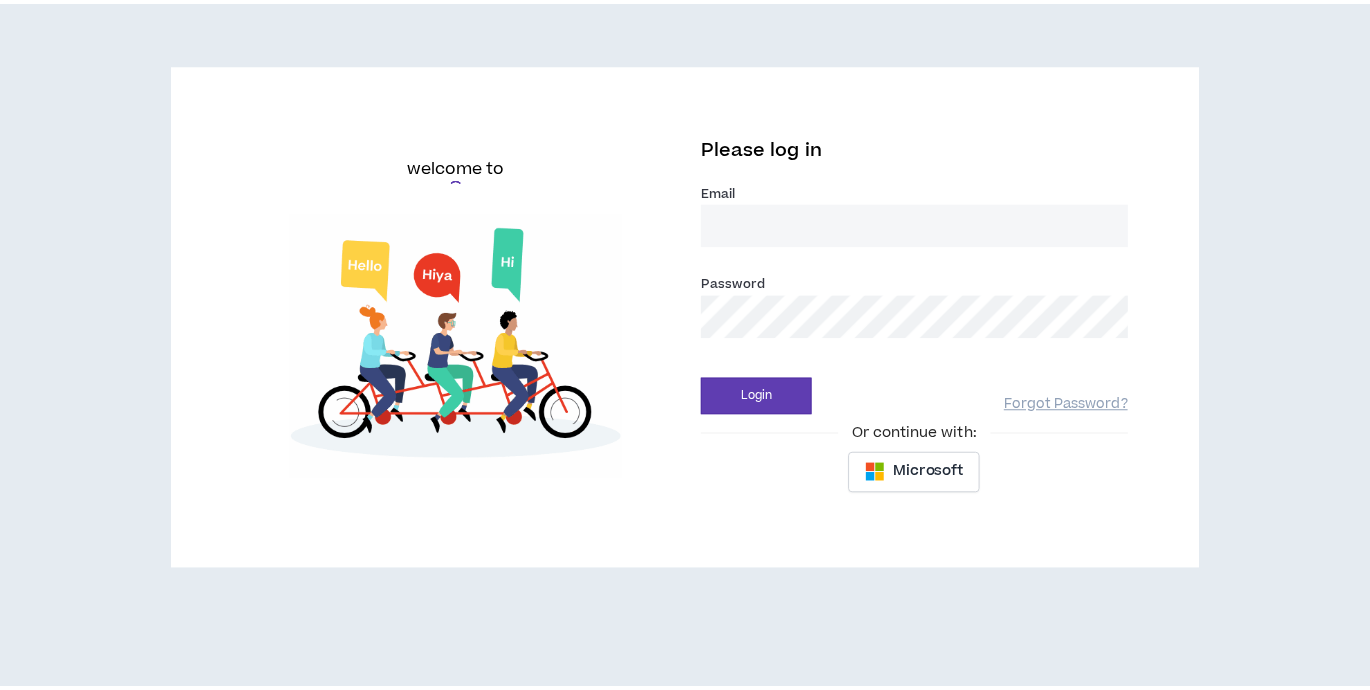 scroll, scrollTop: 0, scrollLeft: 0, axis: both 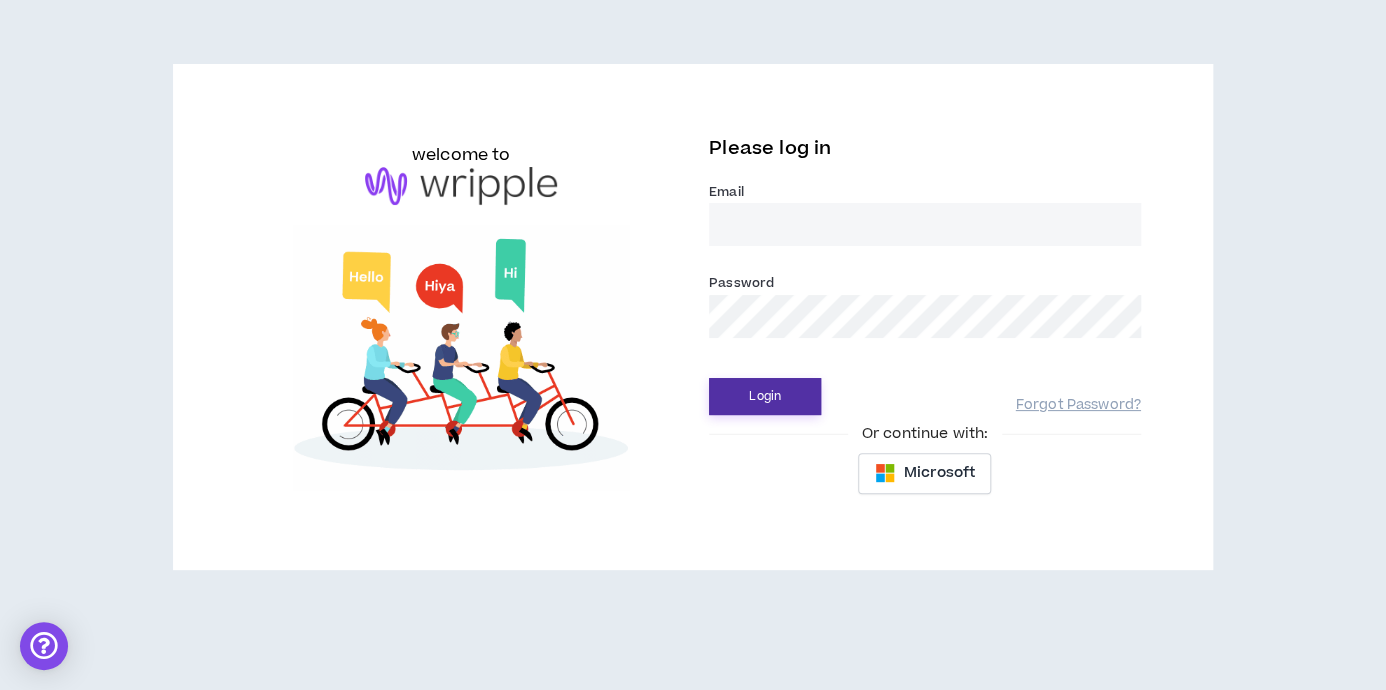 type on "[EMAIL_ADDRESS][DOMAIN_NAME]" 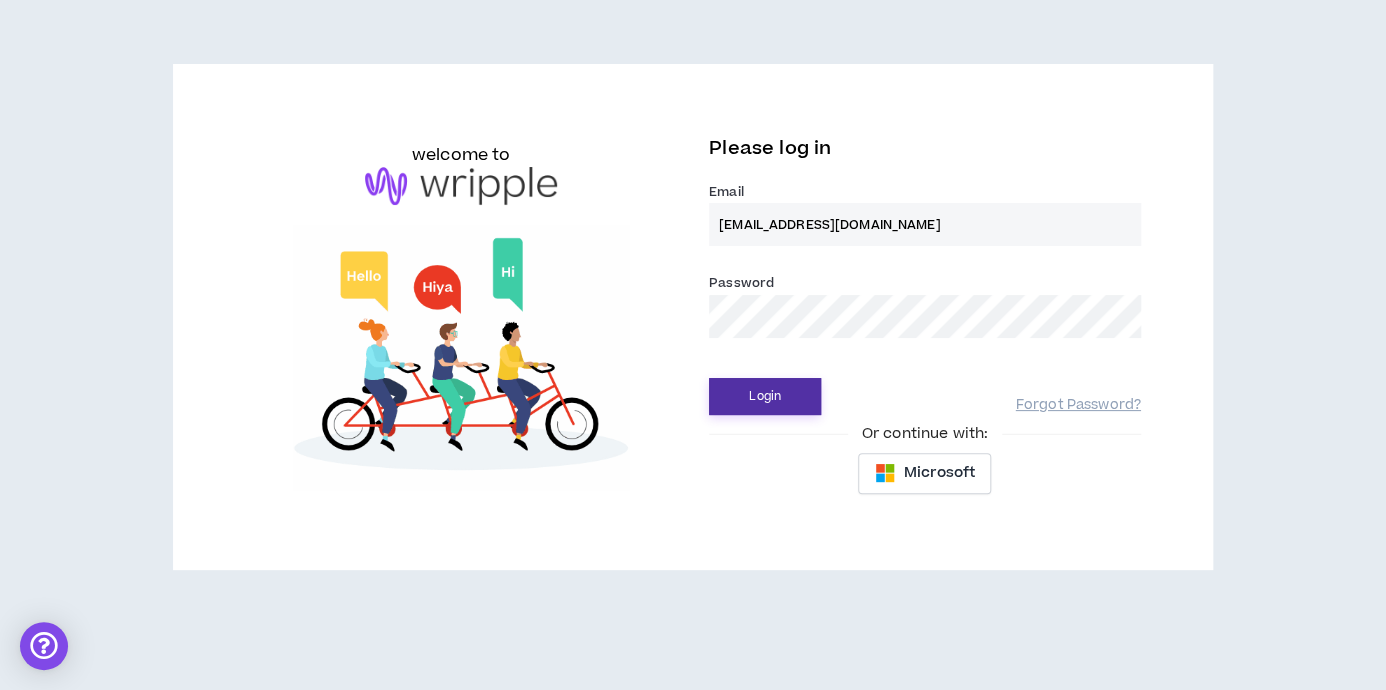 click on "Login" at bounding box center (765, 396) 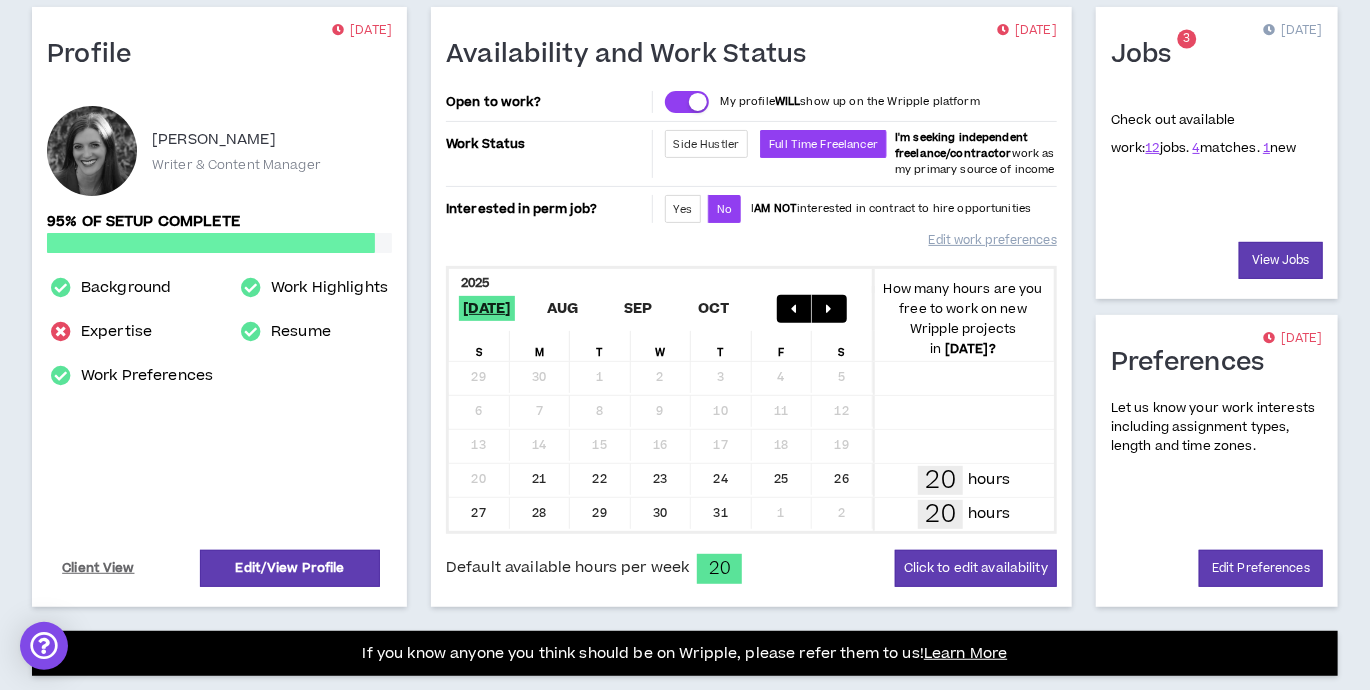 scroll, scrollTop: 168, scrollLeft: 0, axis: vertical 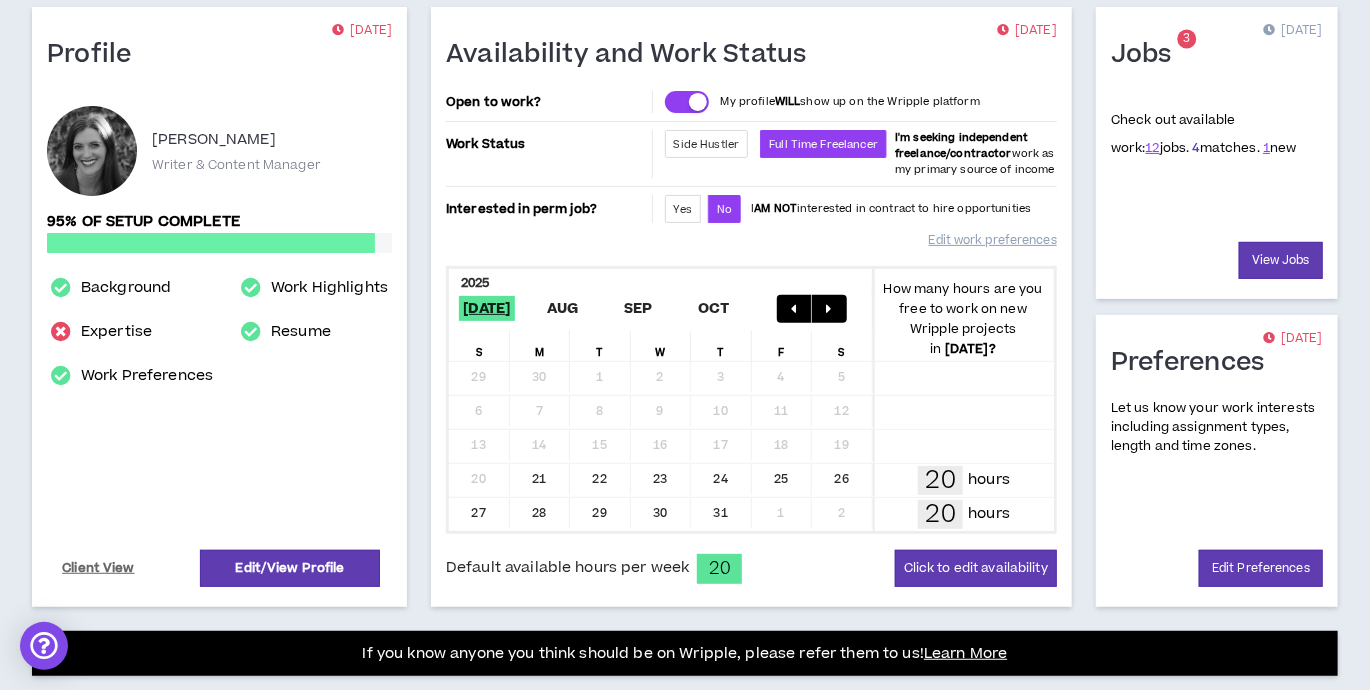 click on "4" at bounding box center [1196, 148] 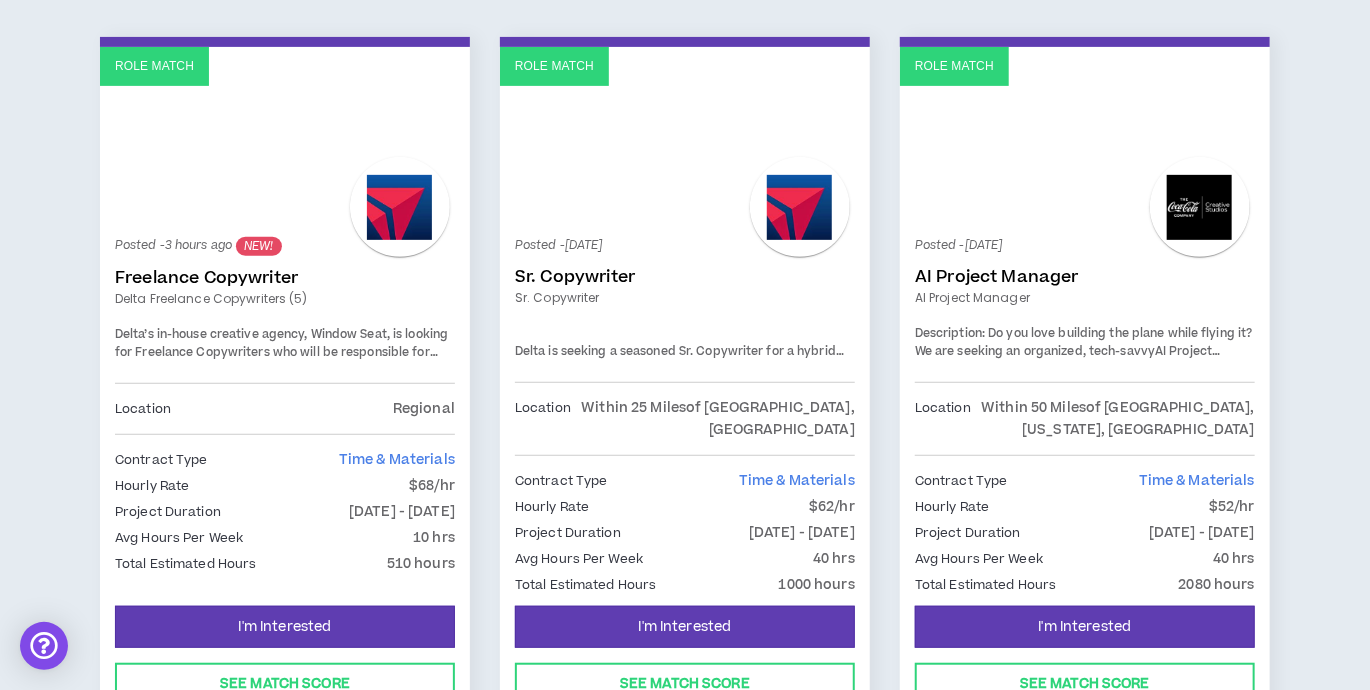 scroll, scrollTop: 323, scrollLeft: 0, axis: vertical 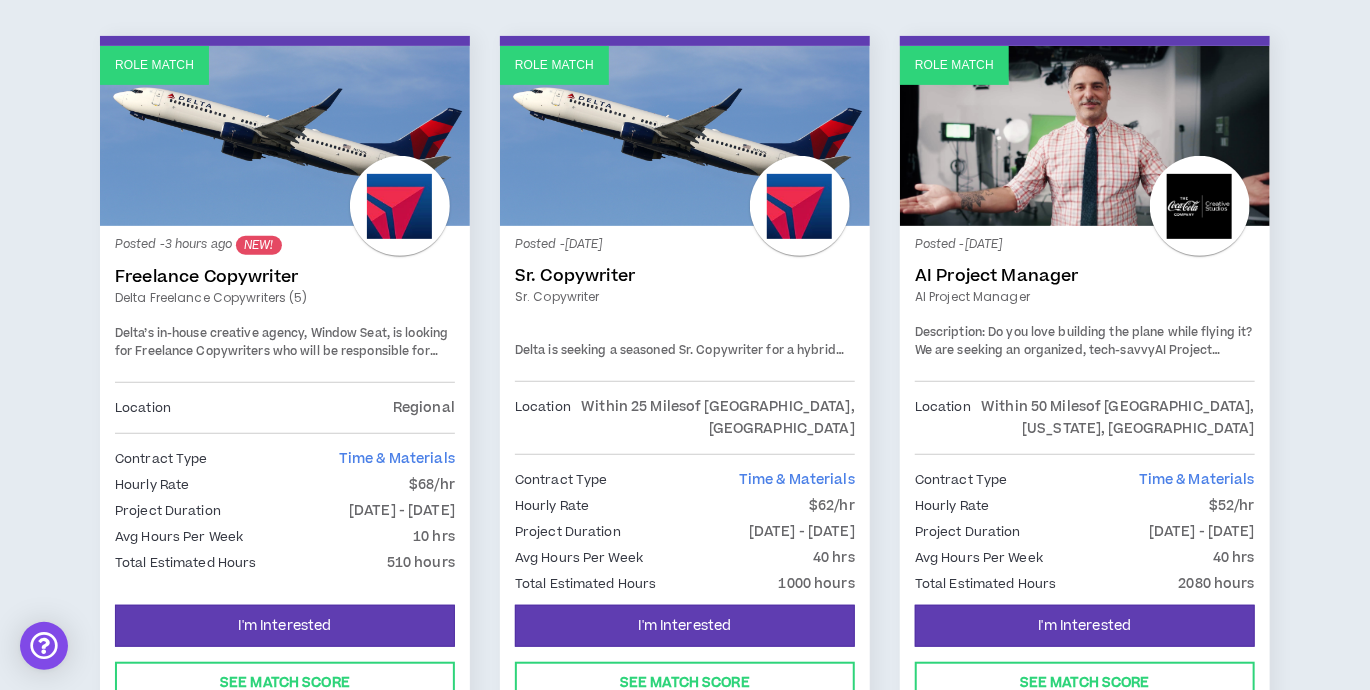 click on "Freelance Copywriter" at bounding box center [285, 277] 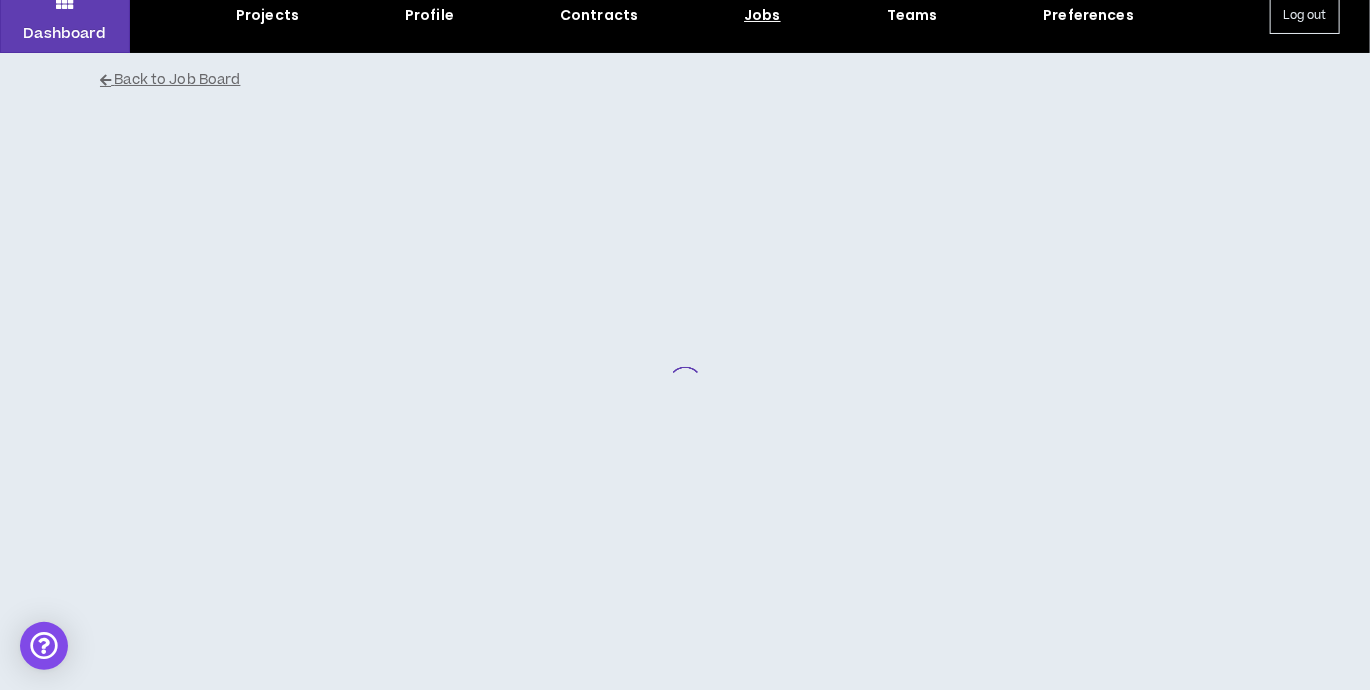 scroll, scrollTop: 0, scrollLeft: 0, axis: both 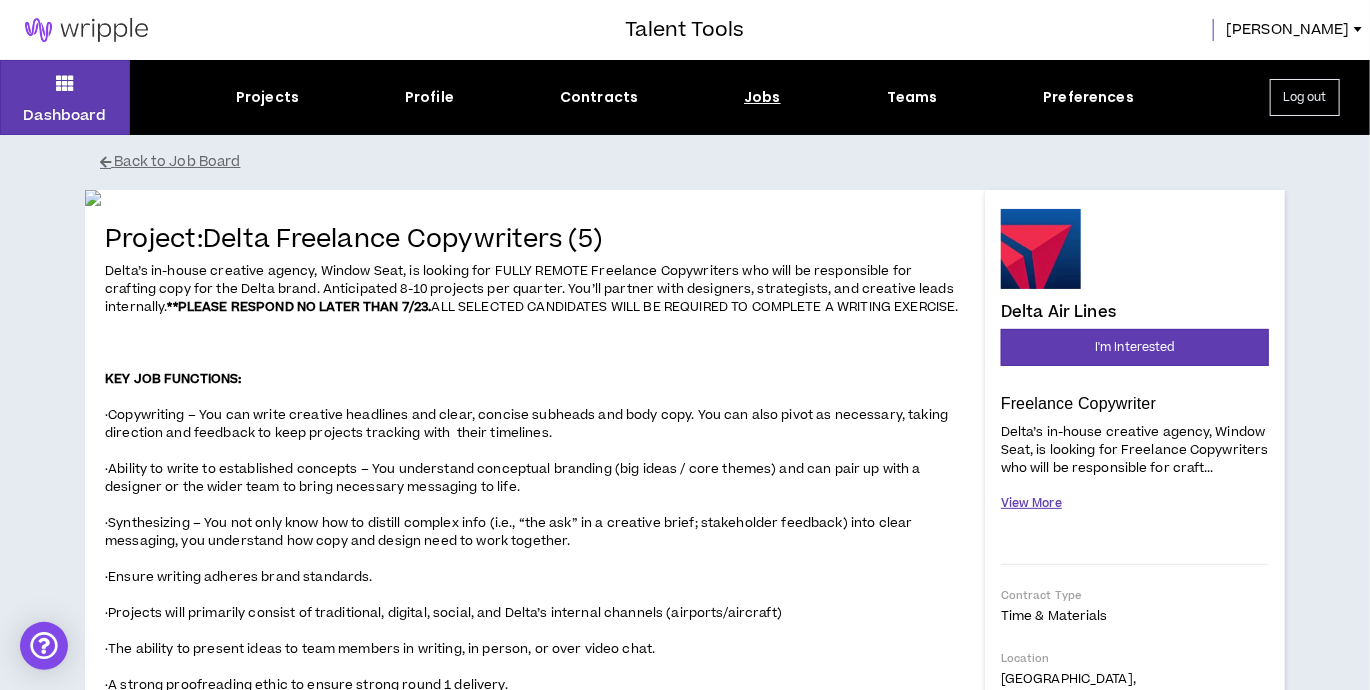 click on "View More" at bounding box center (1031, 503) 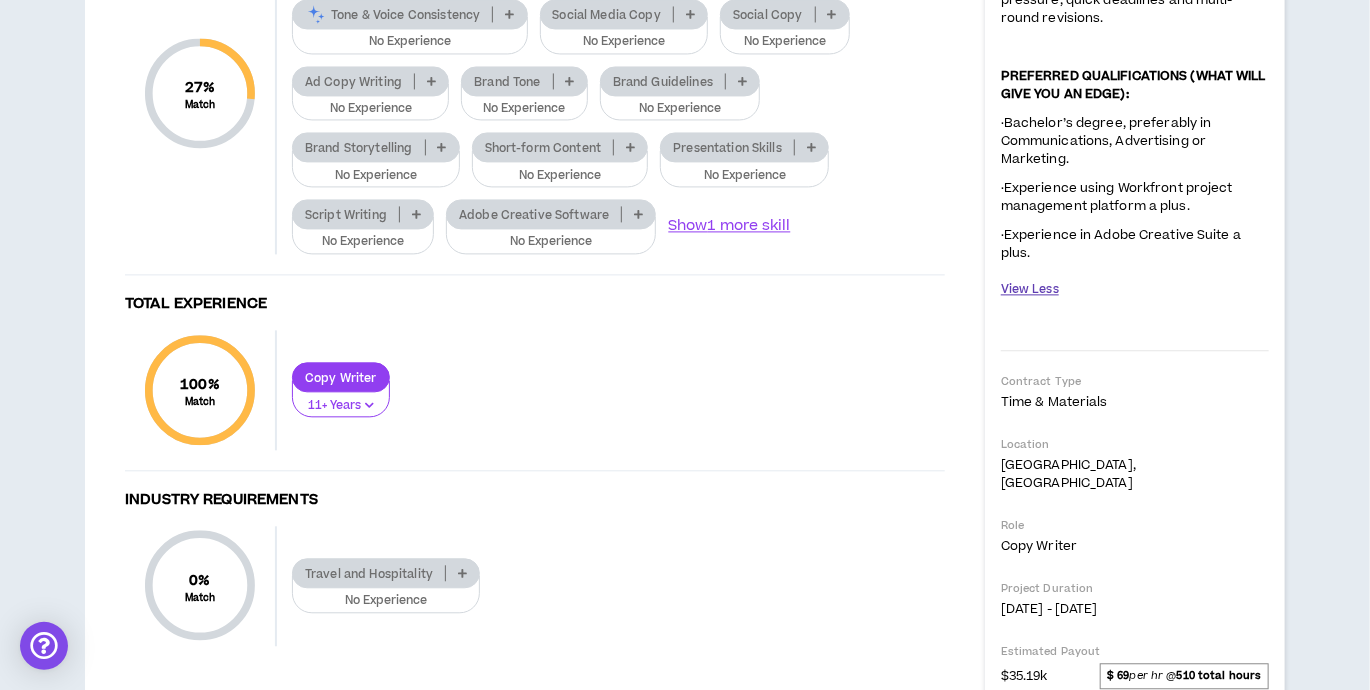 scroll, scrollTop: 1847, scrollLeft: 0, axis: vertical 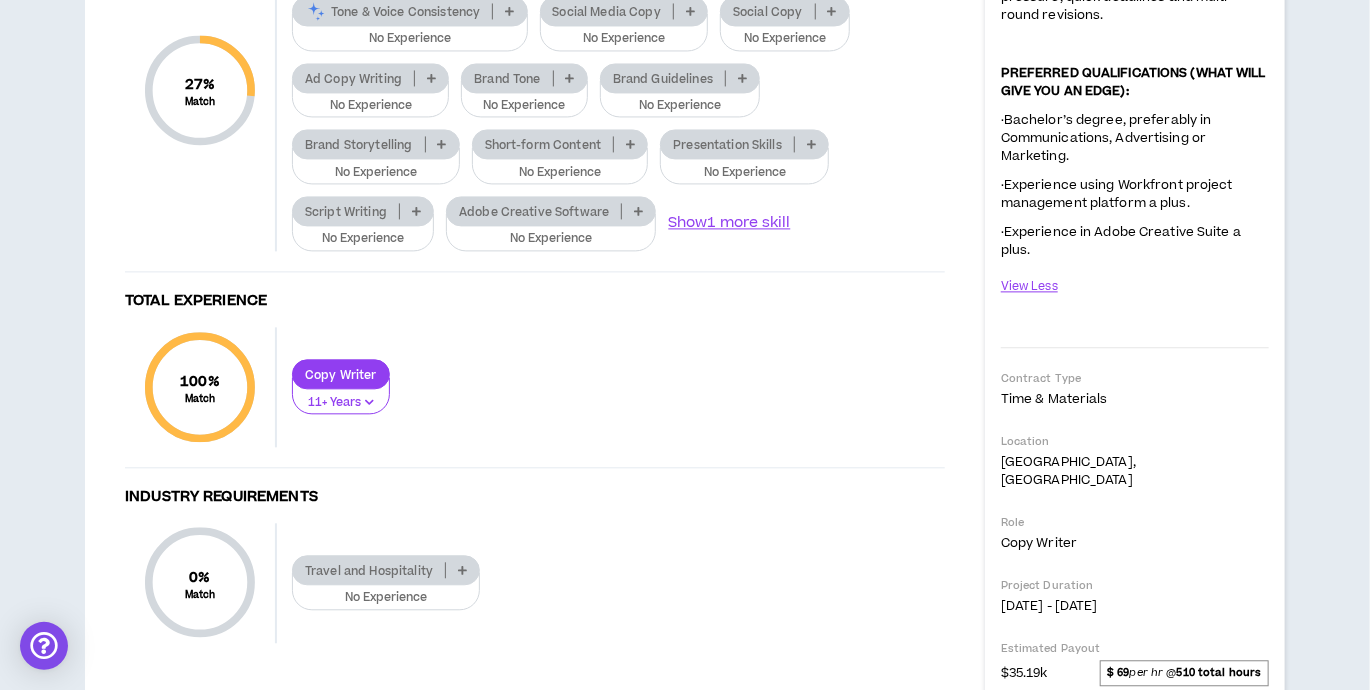 click on "Tone & Voice Consistency" at bounding box center (392, 11) 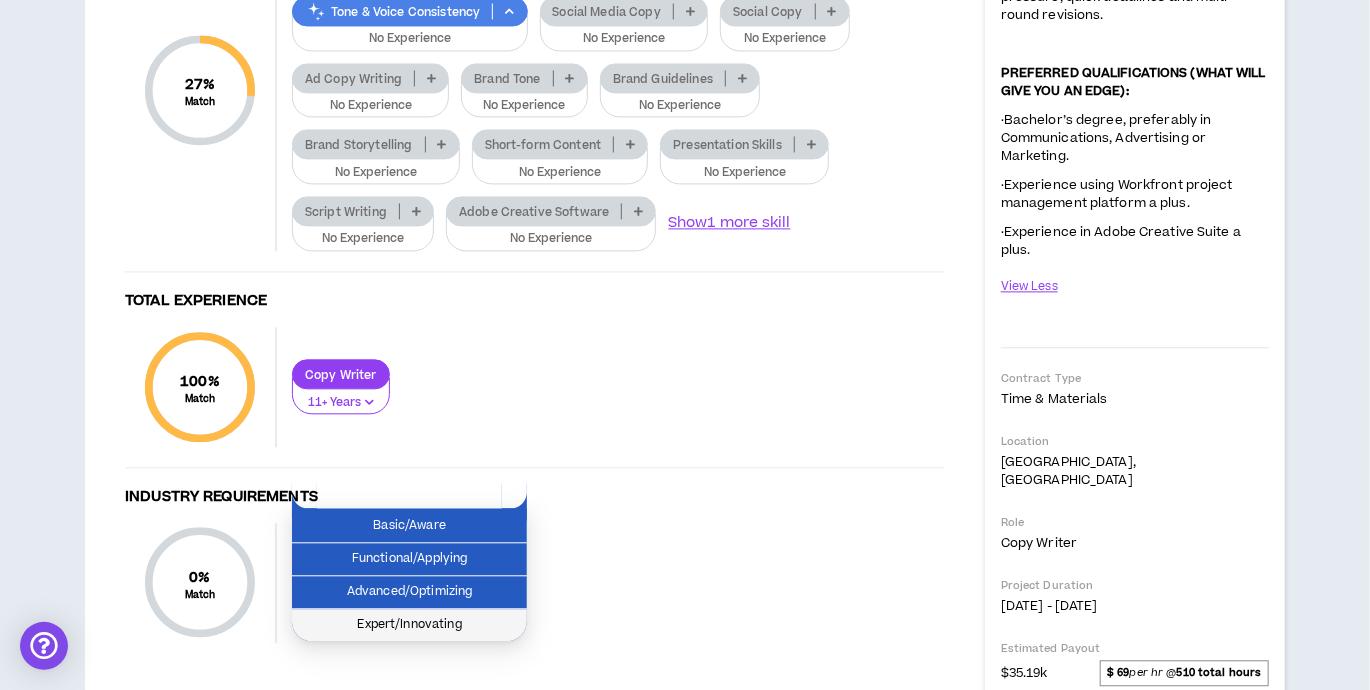 click on "Expert/Innovating" at bounding box center [409, 625] 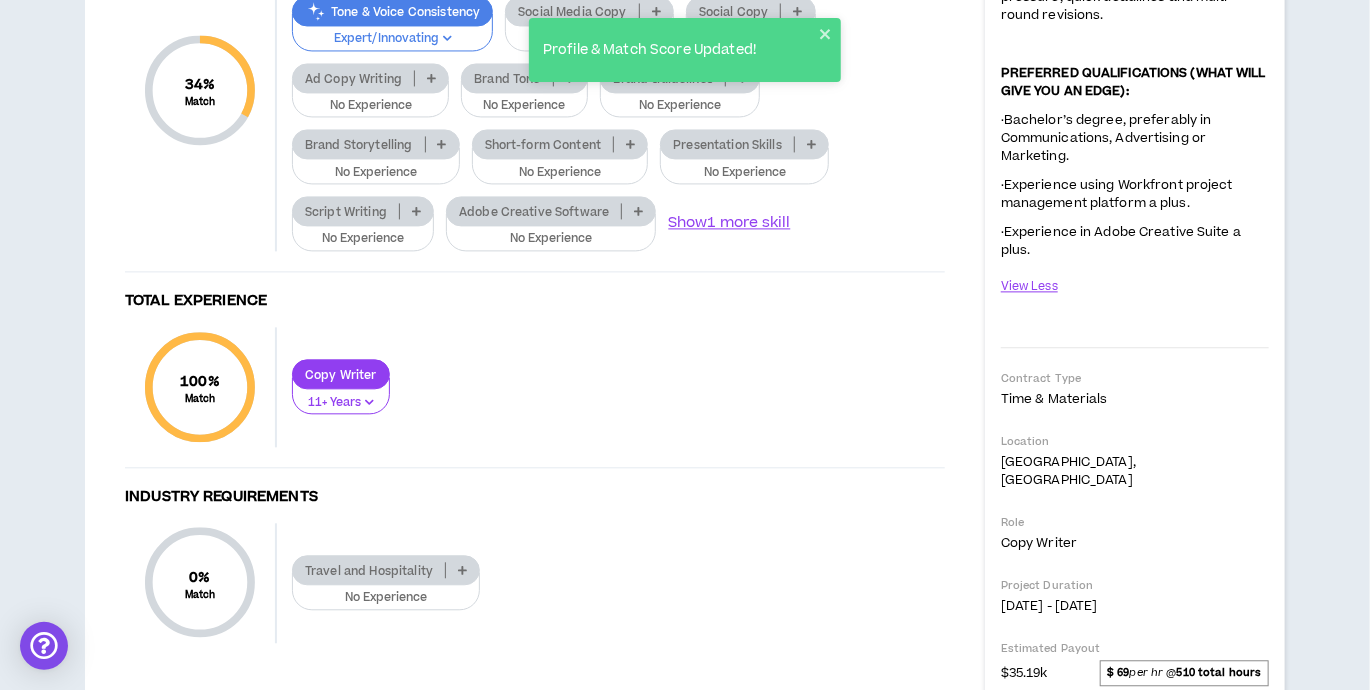 click at bounding box center [656, 11] 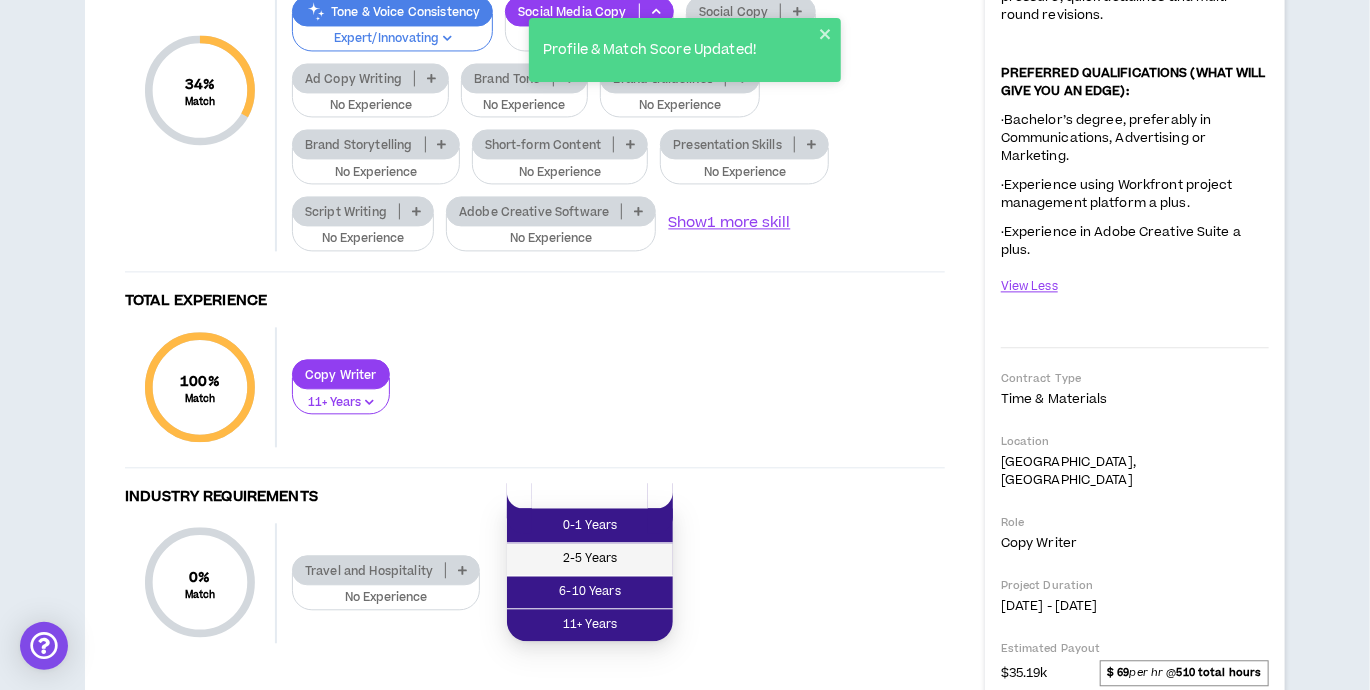 click on "2-5 Years" at bounding box center [590, 559] 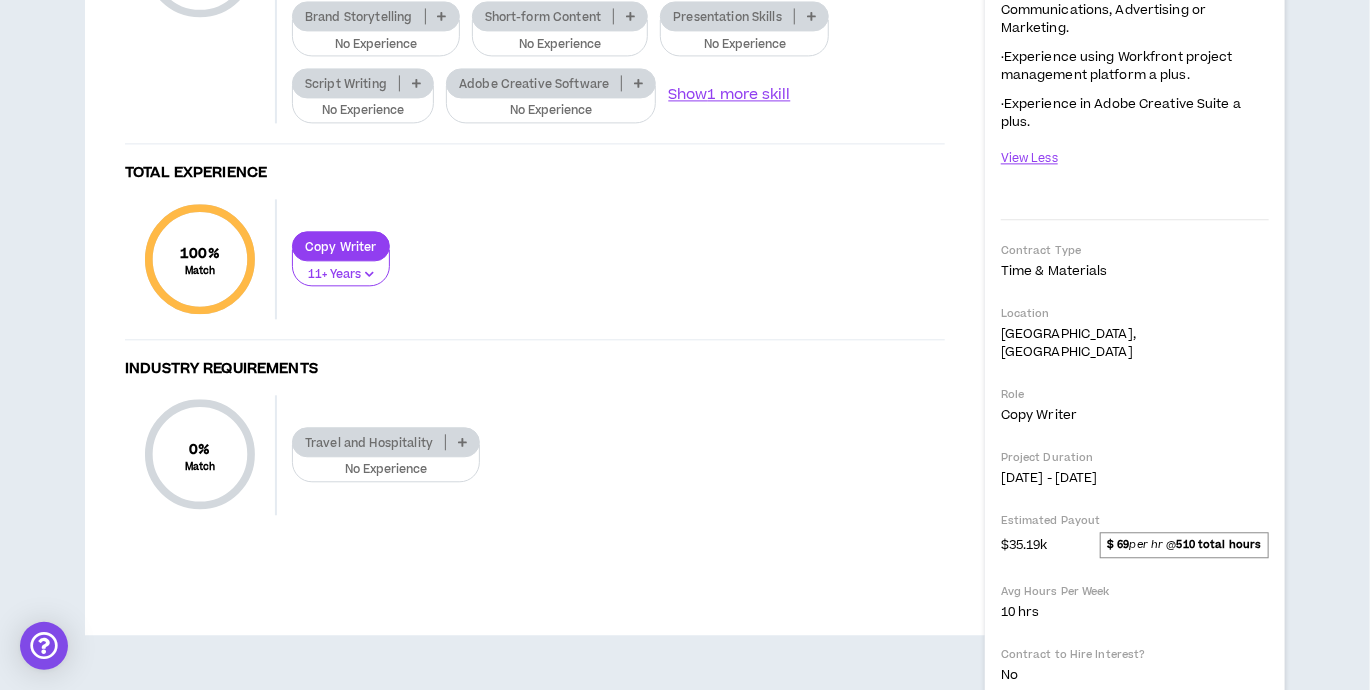 scroll, scrollTop: 1991, scrollLeft: 0, axis: vertical 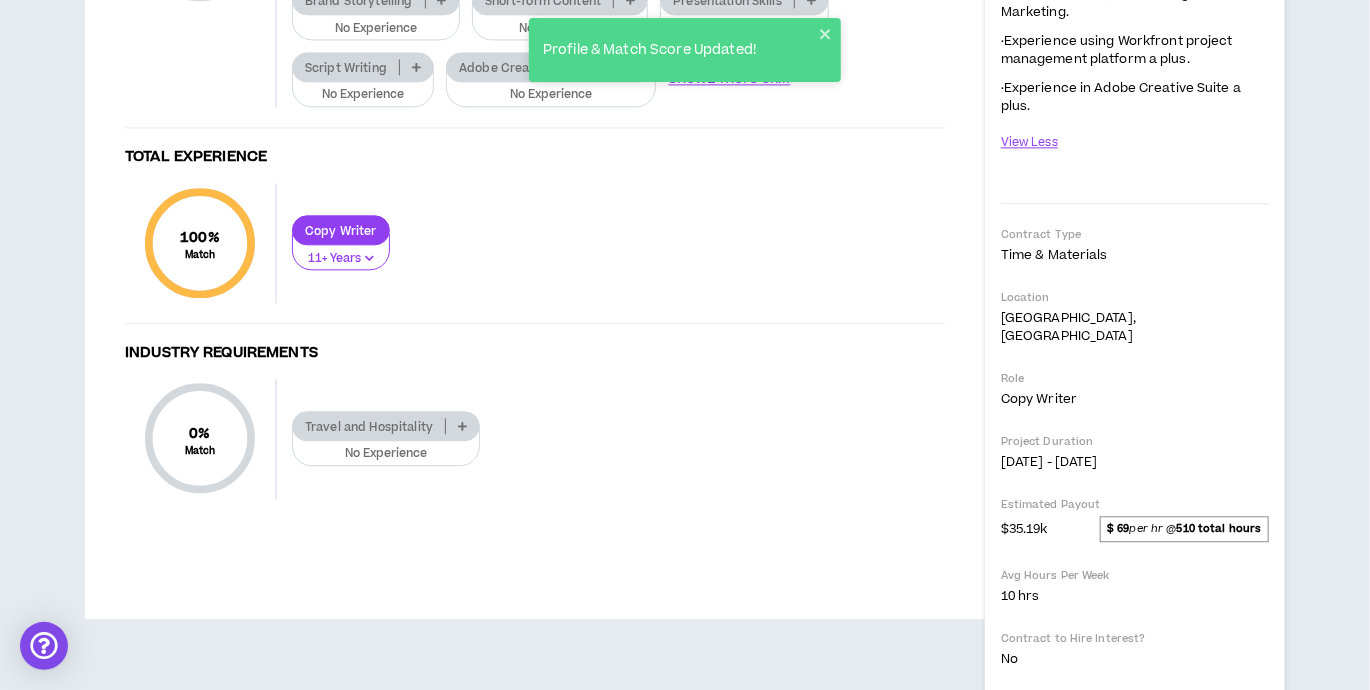 click on "Brand Guidelines" at bounding box center [663, -66] 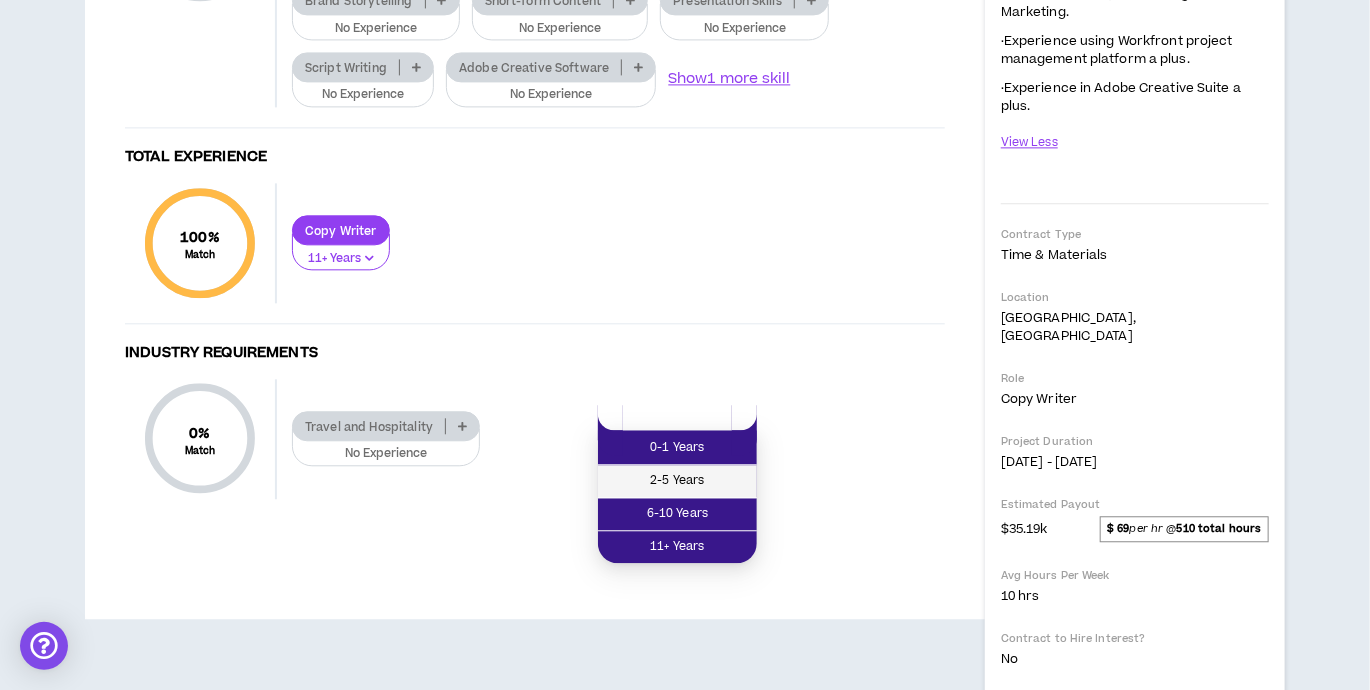 click on "2-5 Years" at bounding box center (677, 481) 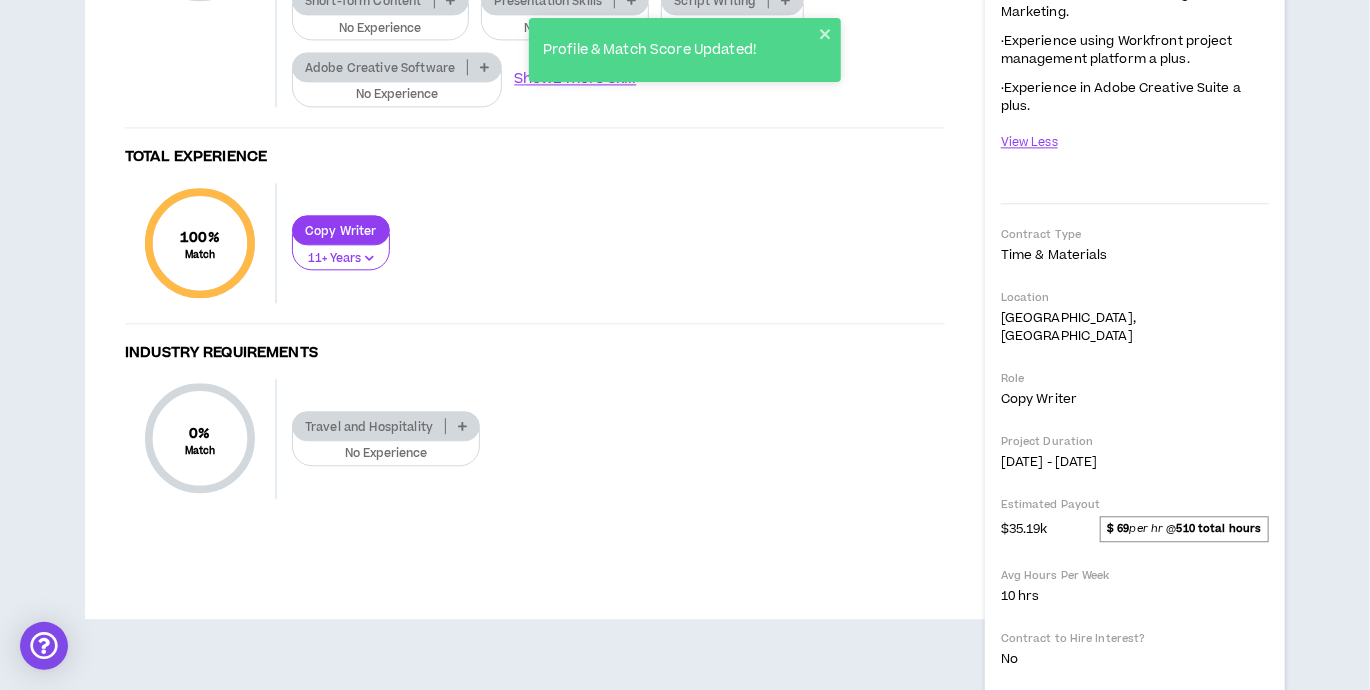 click on "Brand Tone" at bounding box center (507, -66) 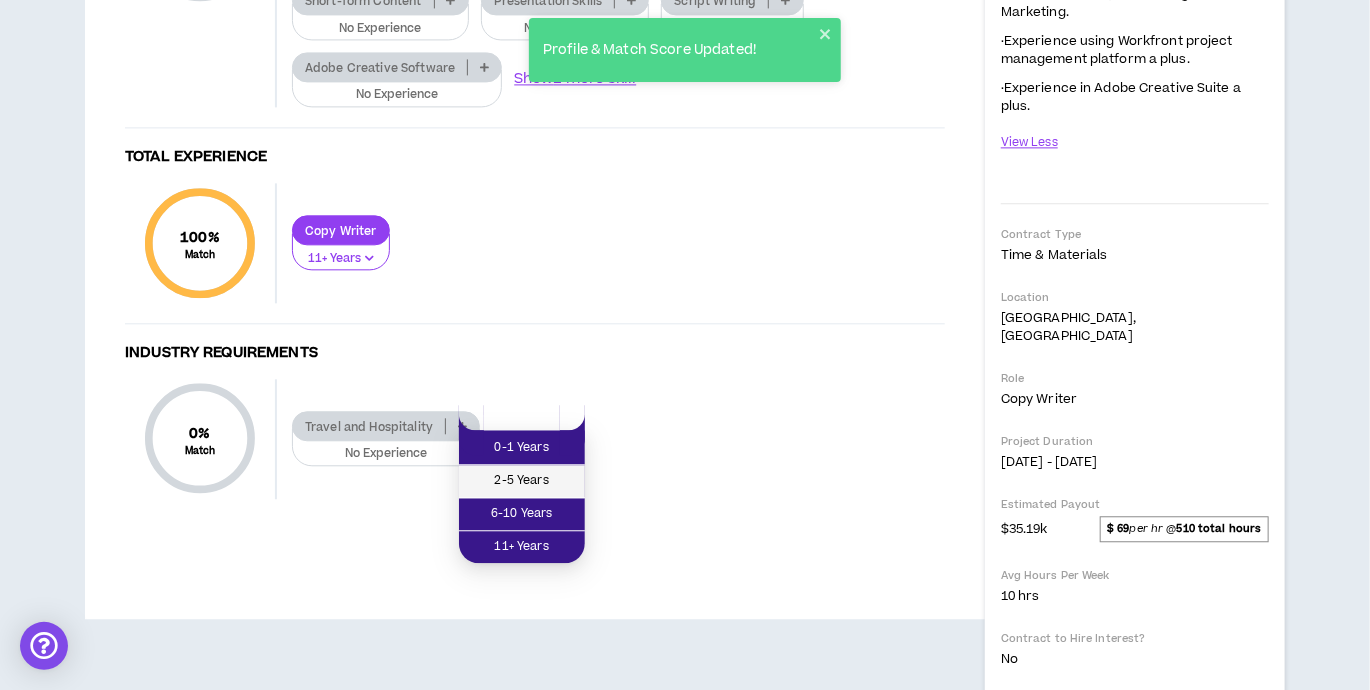 click on "2-5 Years" at bounding box center [522, 481] 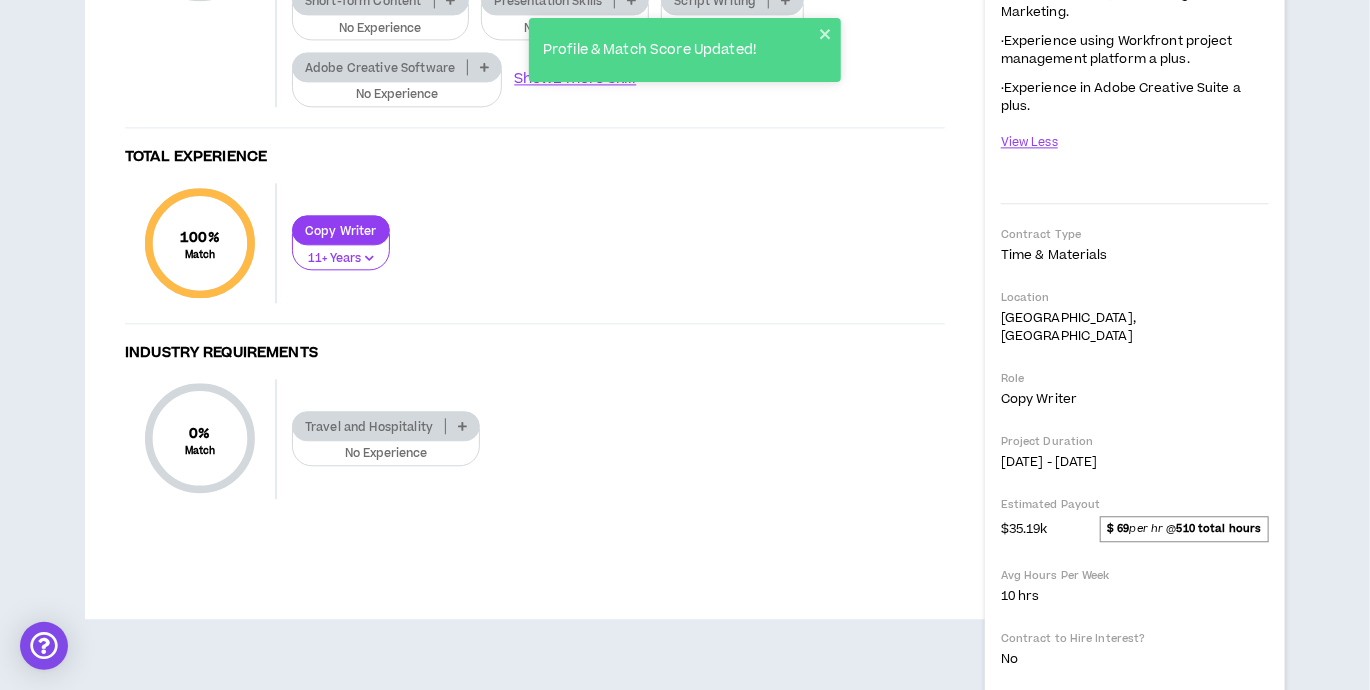 click at bounding box center [484, 67] 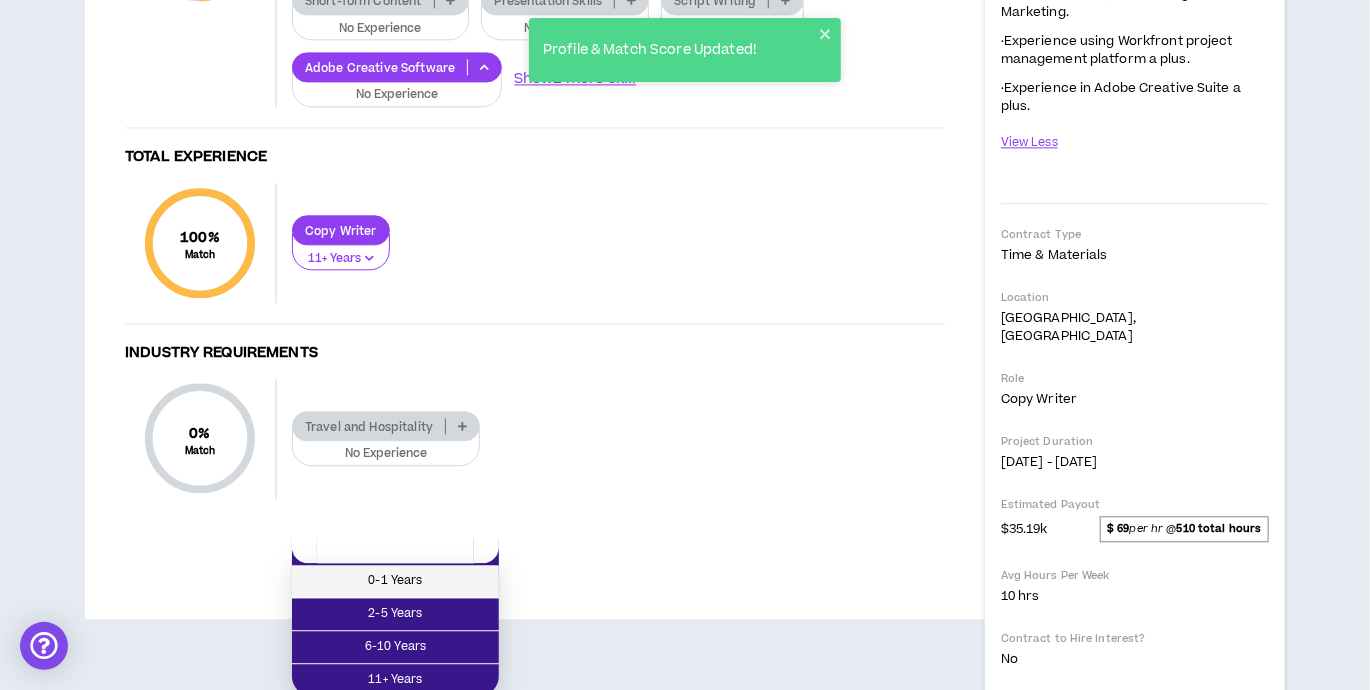 click on "0-1 Years" at bounding box center [395, 581] 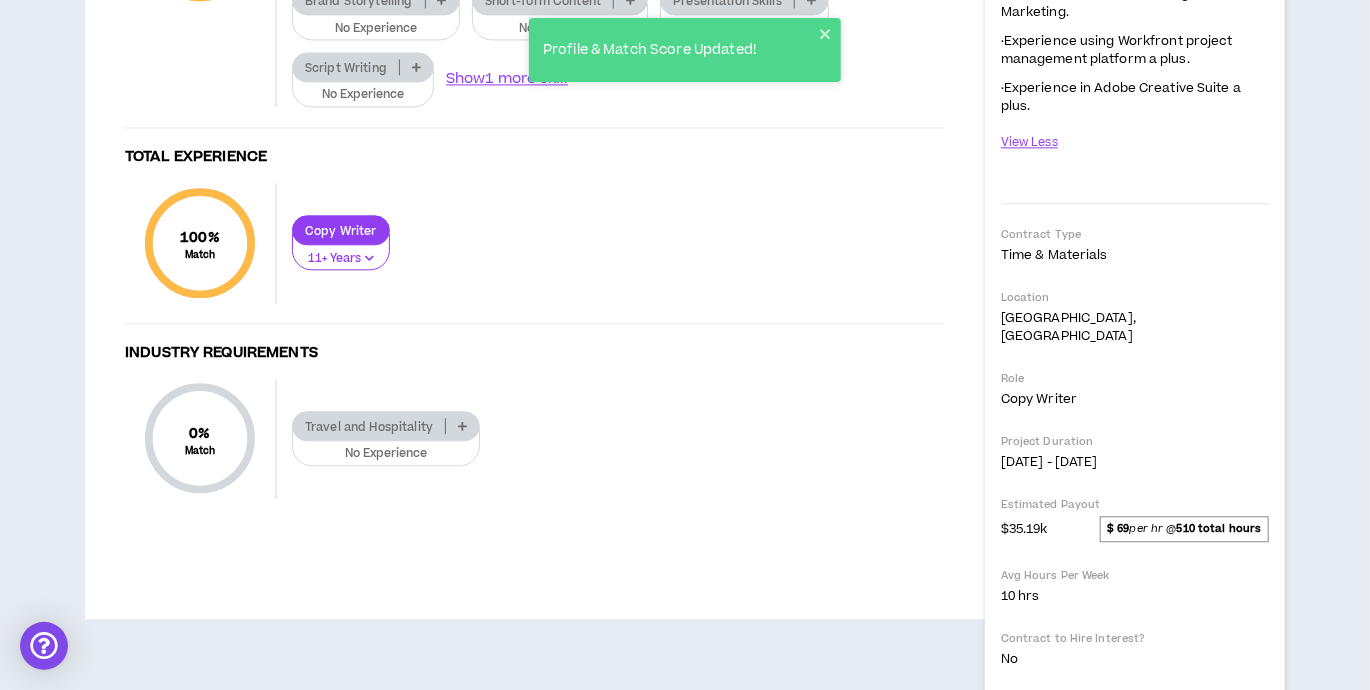 click on "Brand Storytelling" at bounding box center (359, 0) 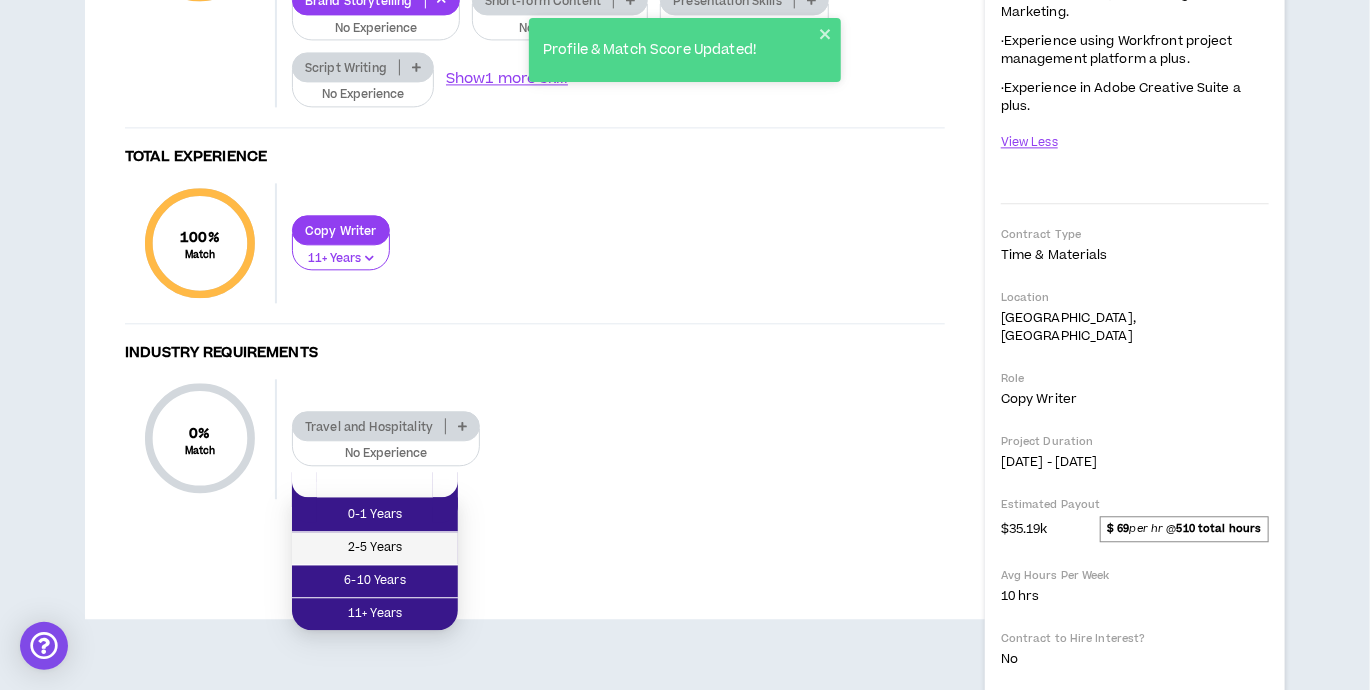 click on "2-5 Years" at bounding box center [375, 548] 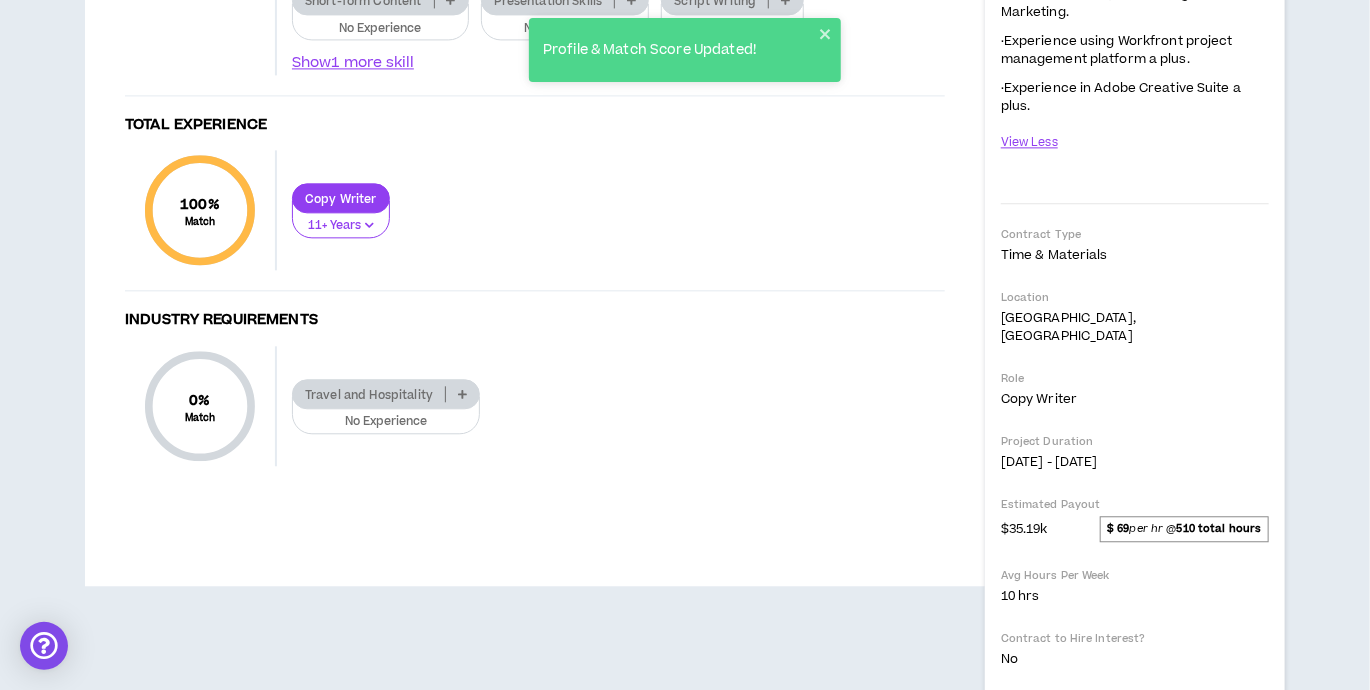 click on "Brand Storytelling" at bounding box center (547, -66) 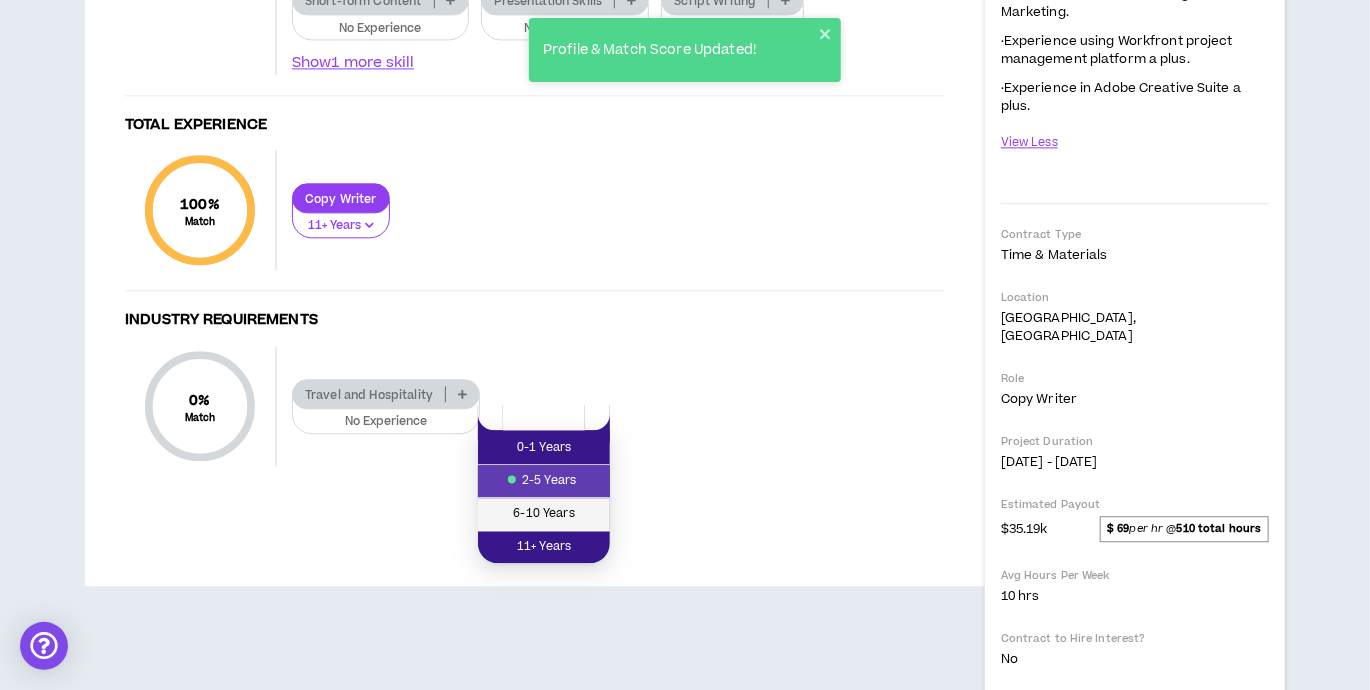 click on "6-10 Years" at bounding box center (544, 514) 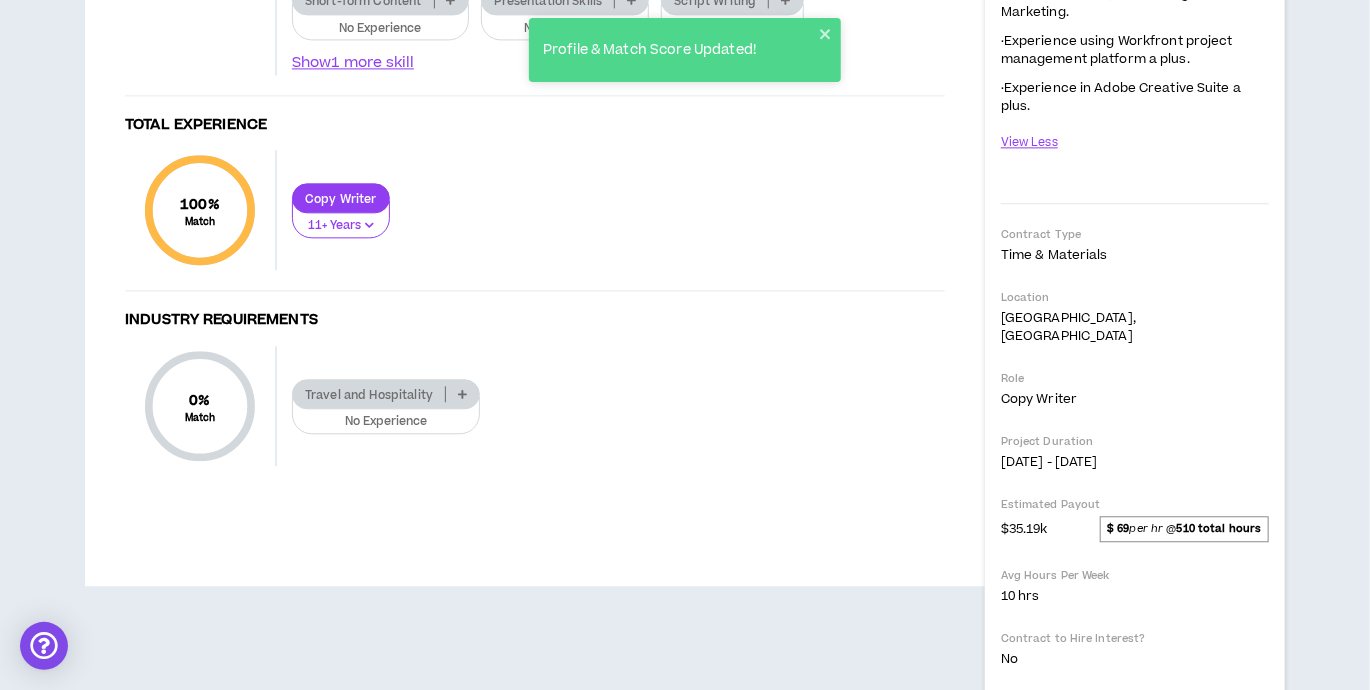 click on "Short-form Content" at bounding box center (363, 0) 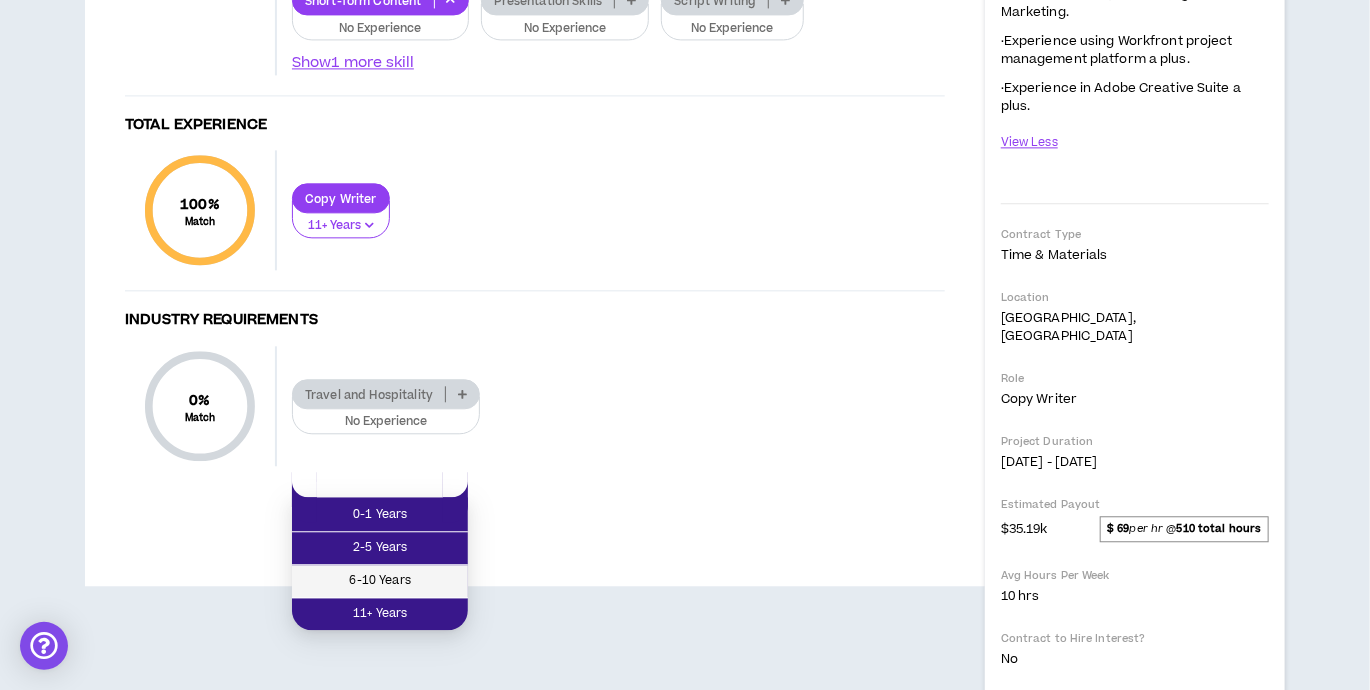click on "6-10 Years" at bounding box center [380, 581] 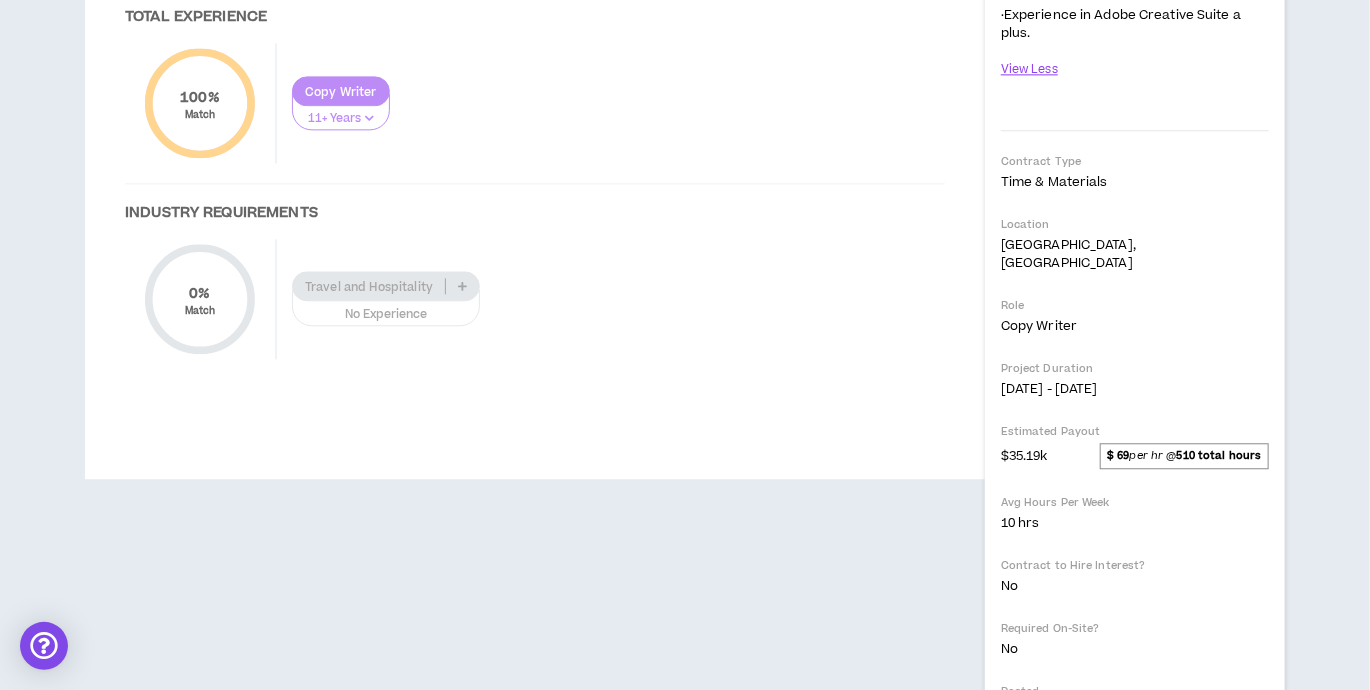 scroll, scrollTop: 2067, scrollLeft: 0, axis: vertical 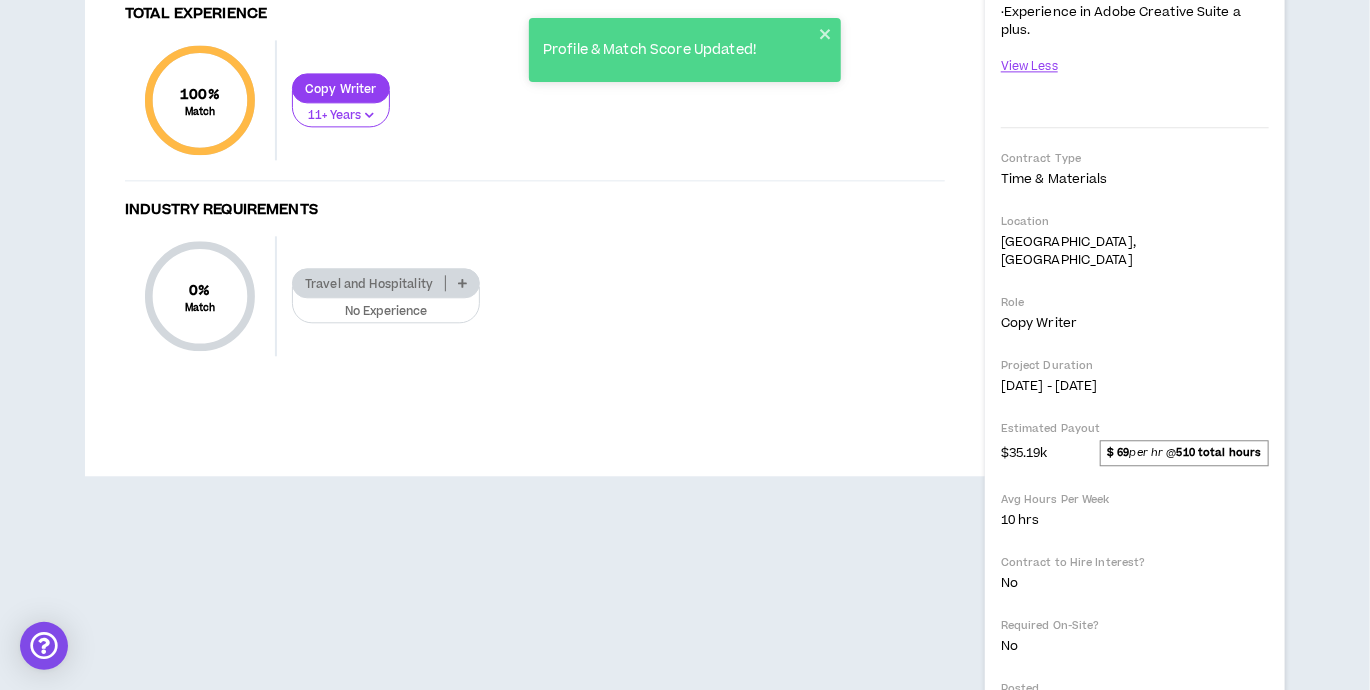 click on "Show  1 more skill" at bounding box center [858, -63] 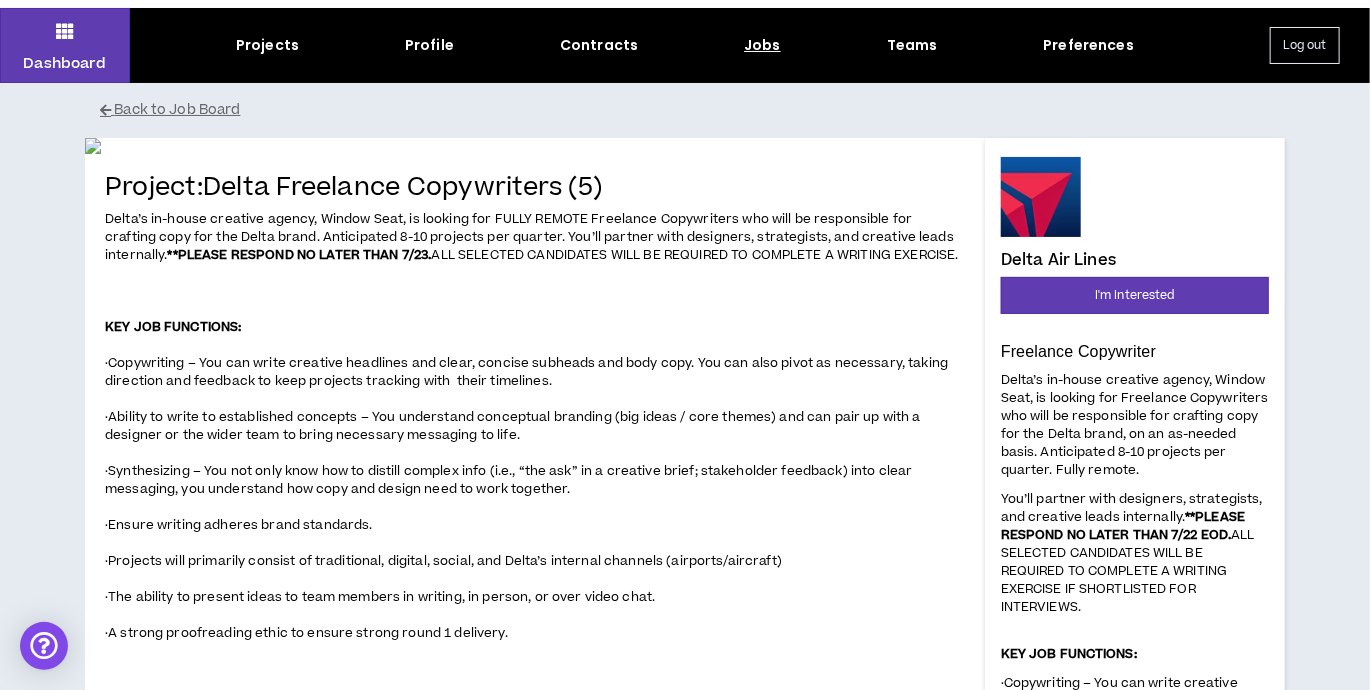scroll, scrollTop: 52, scrollLeft: 0, axis: vertical 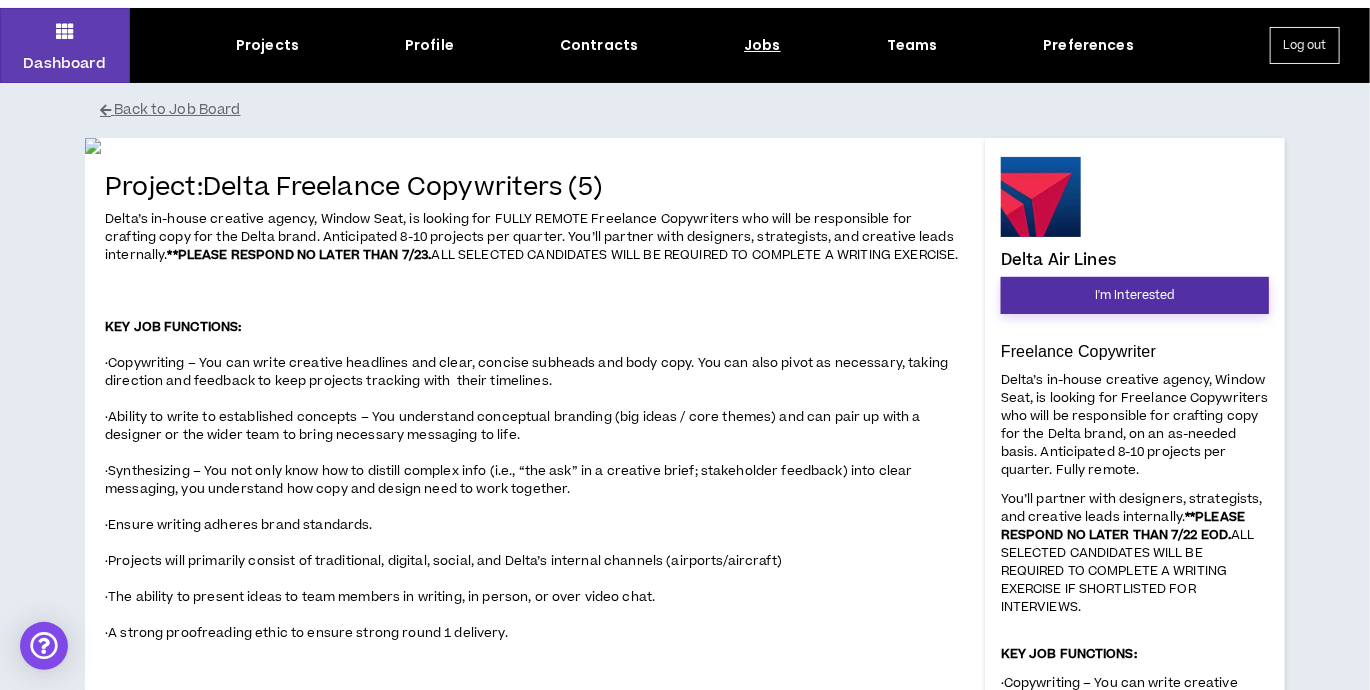 click on "I'm Interested" at bounding box center (1135, 295) 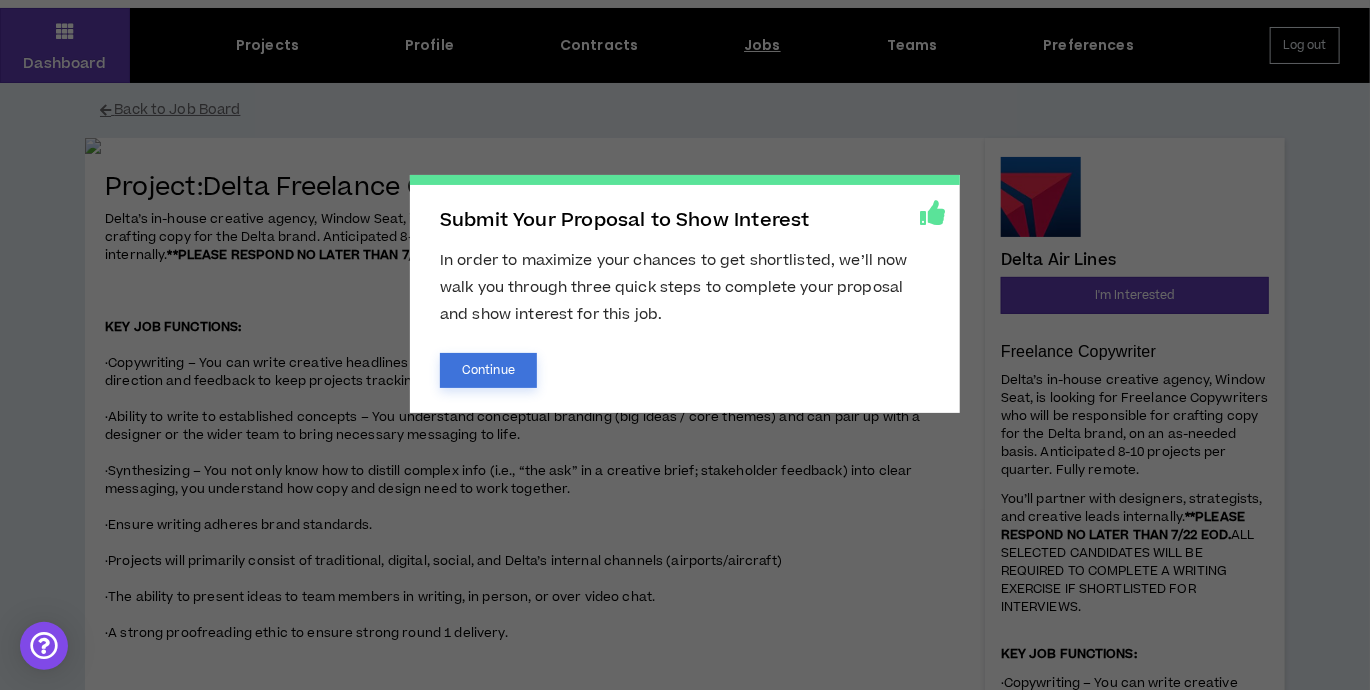 click on "Continue" at bounding box center [488, 370] 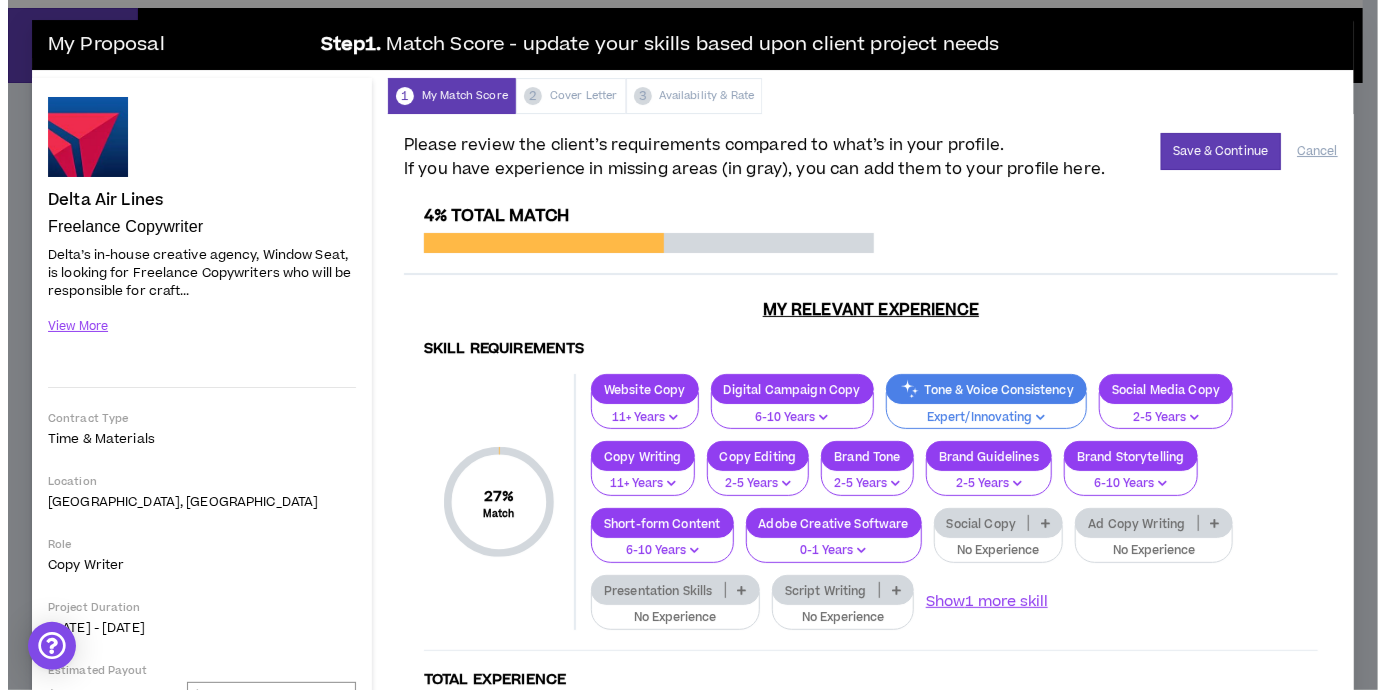 scroll, scrollTop: 0, scrollLeft: 0, axis: both 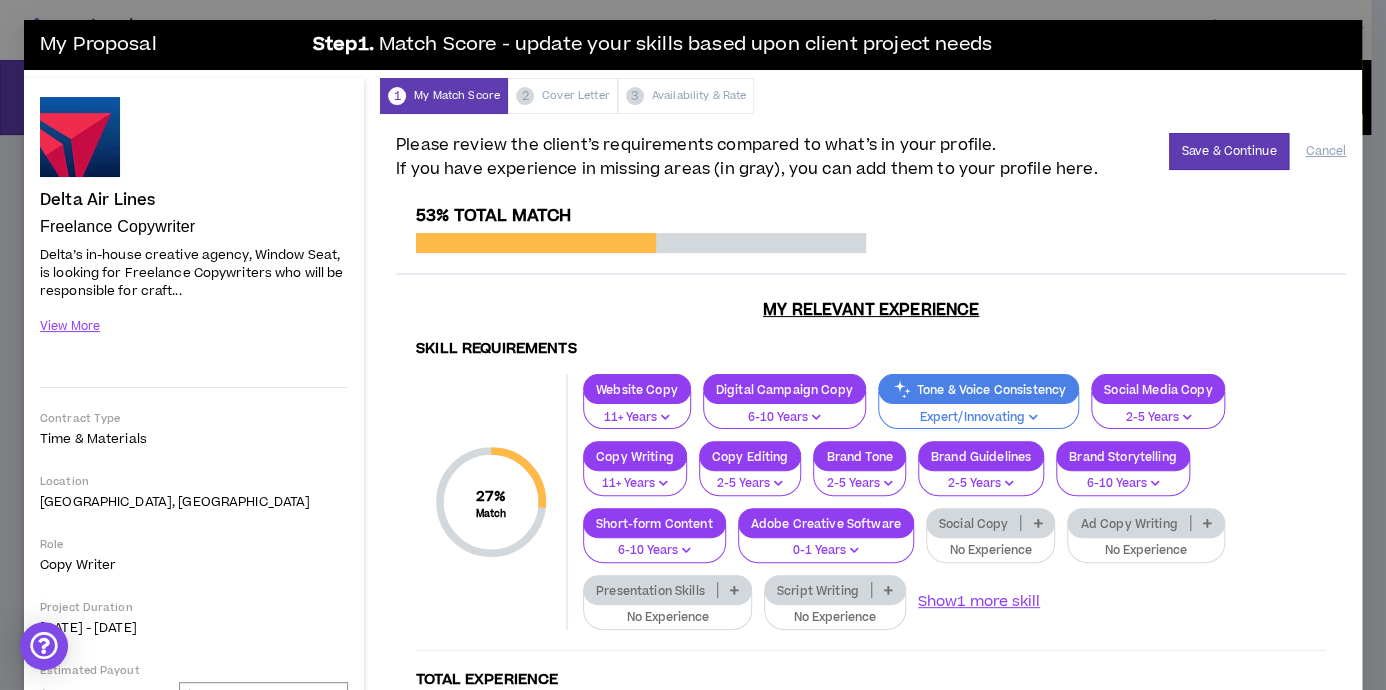 click on "Adobe Creative Software" at bounding box center (826, 523) 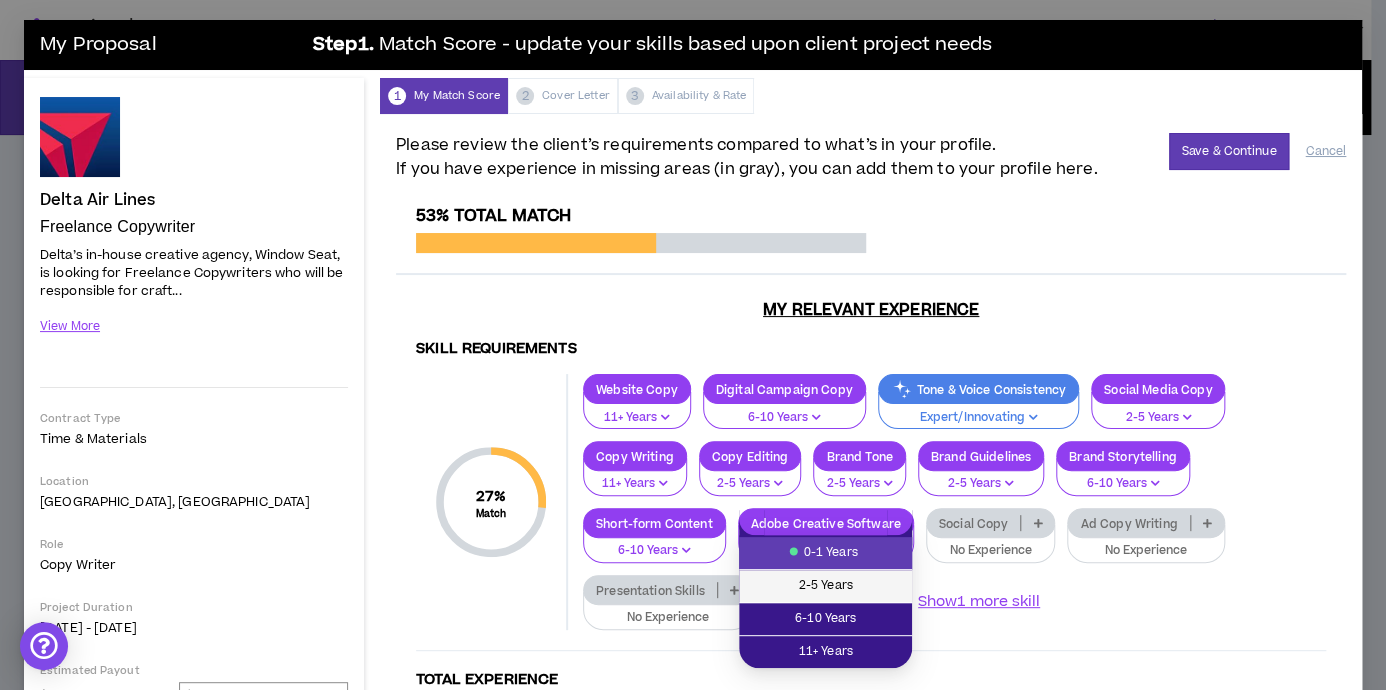 click on "2-5 Years" at bounding box center (825, 586) 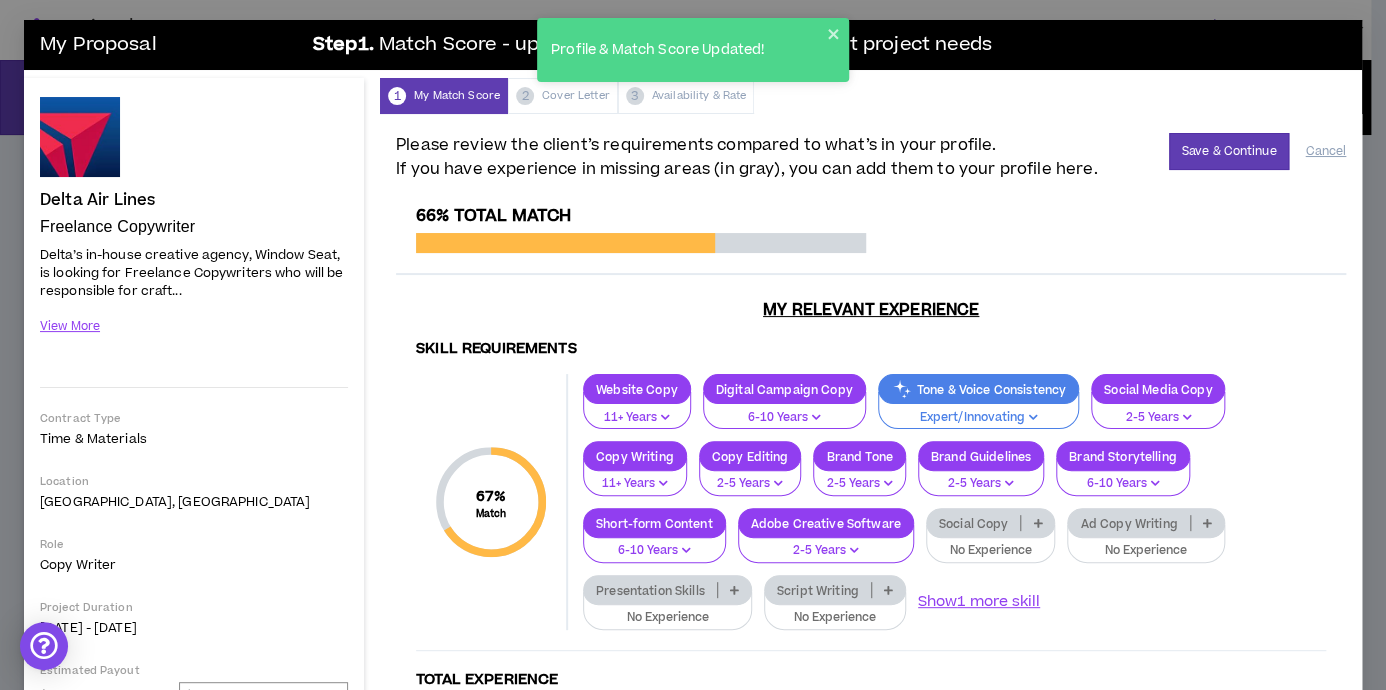click on "Ad Copy Writing" at bounding box center (1128, 523) 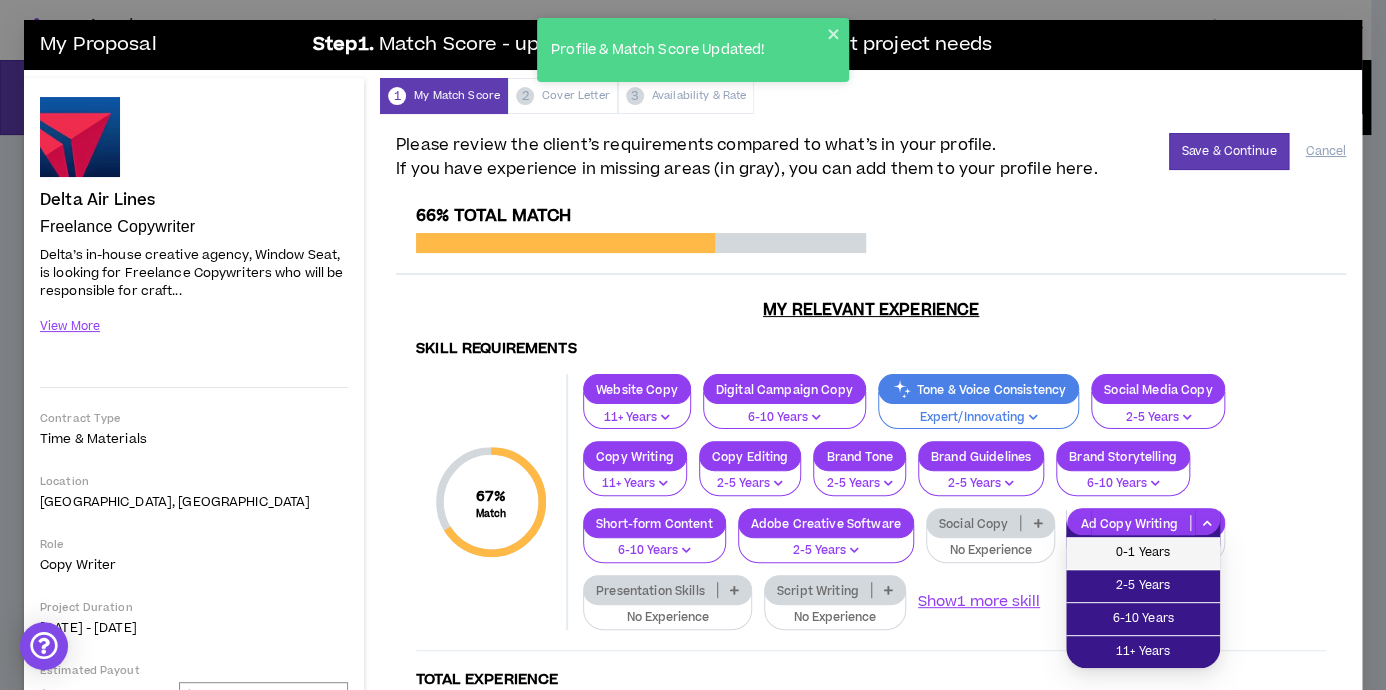 click on "0-1 Years" at bounding box center (1143, 553) 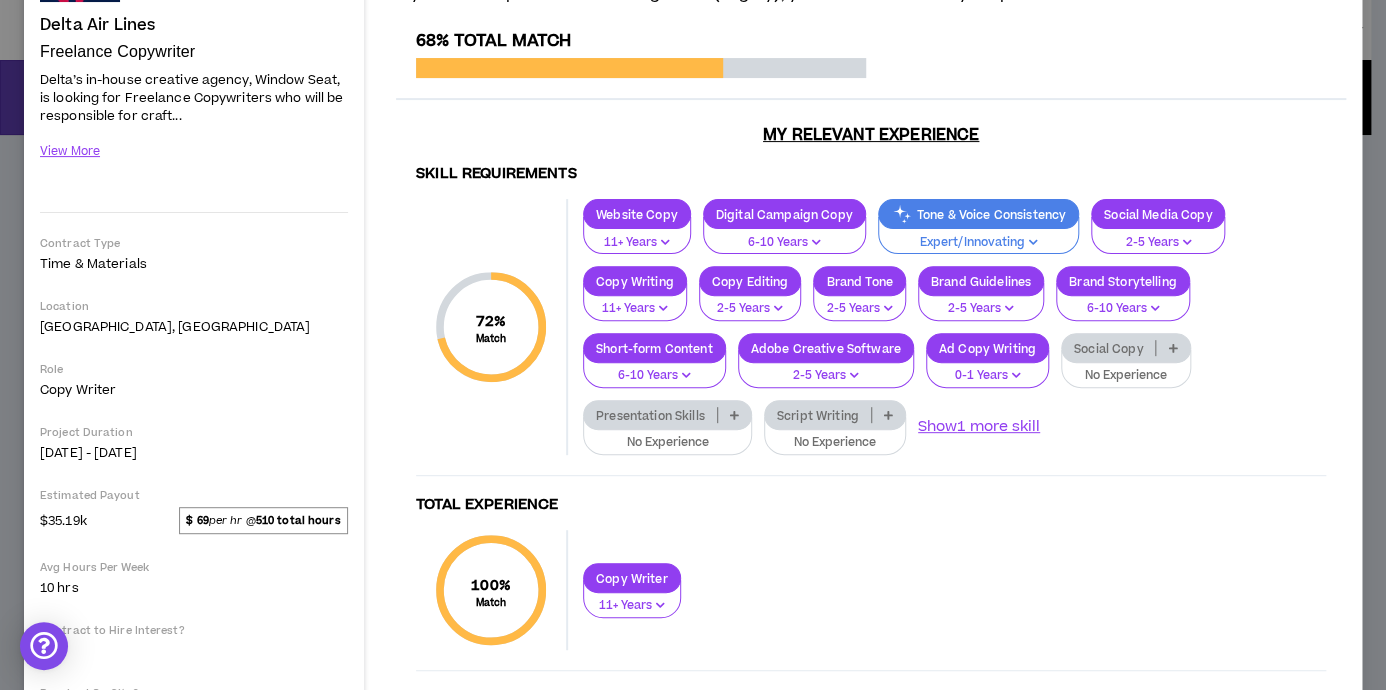 scroll, scrollTop: 176, scrollLeft: 0, axis: vertical 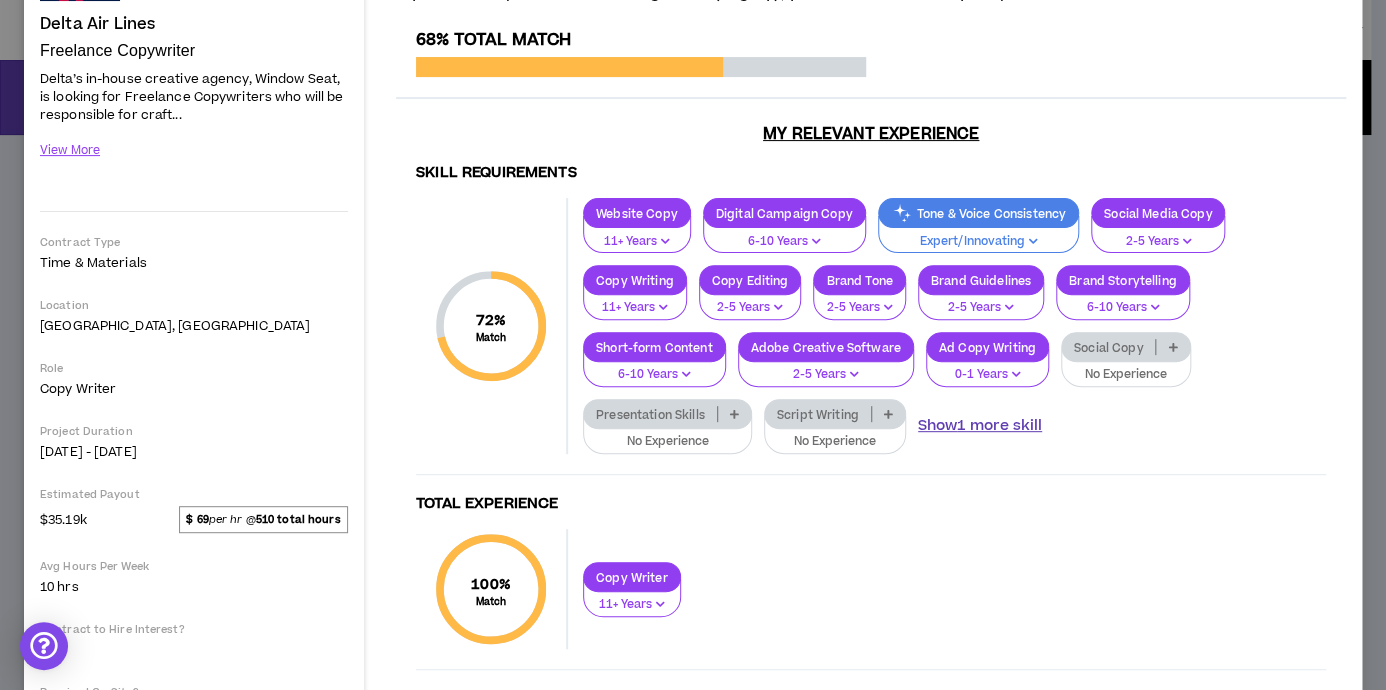 click on "Show  1 more skill" at bounding box center (980, 426) 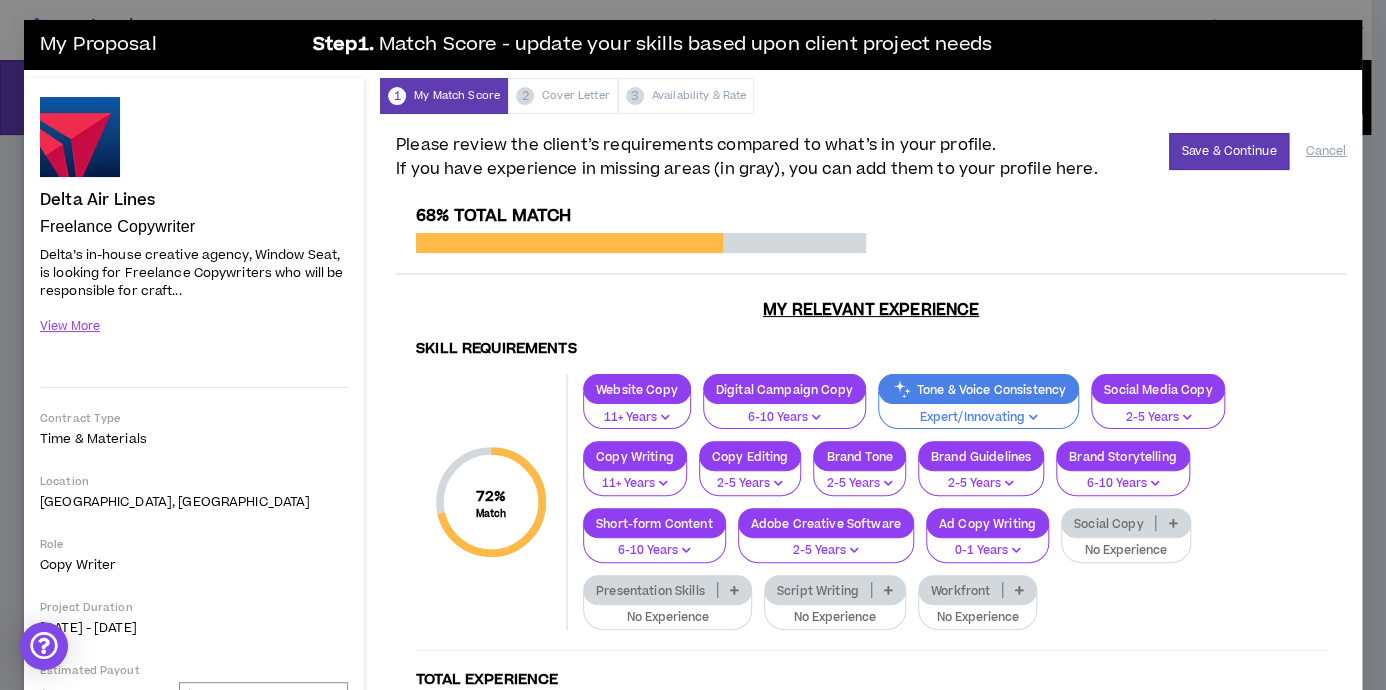 scroll, scrollTop: 0, scrollLeft: 0, axis: both 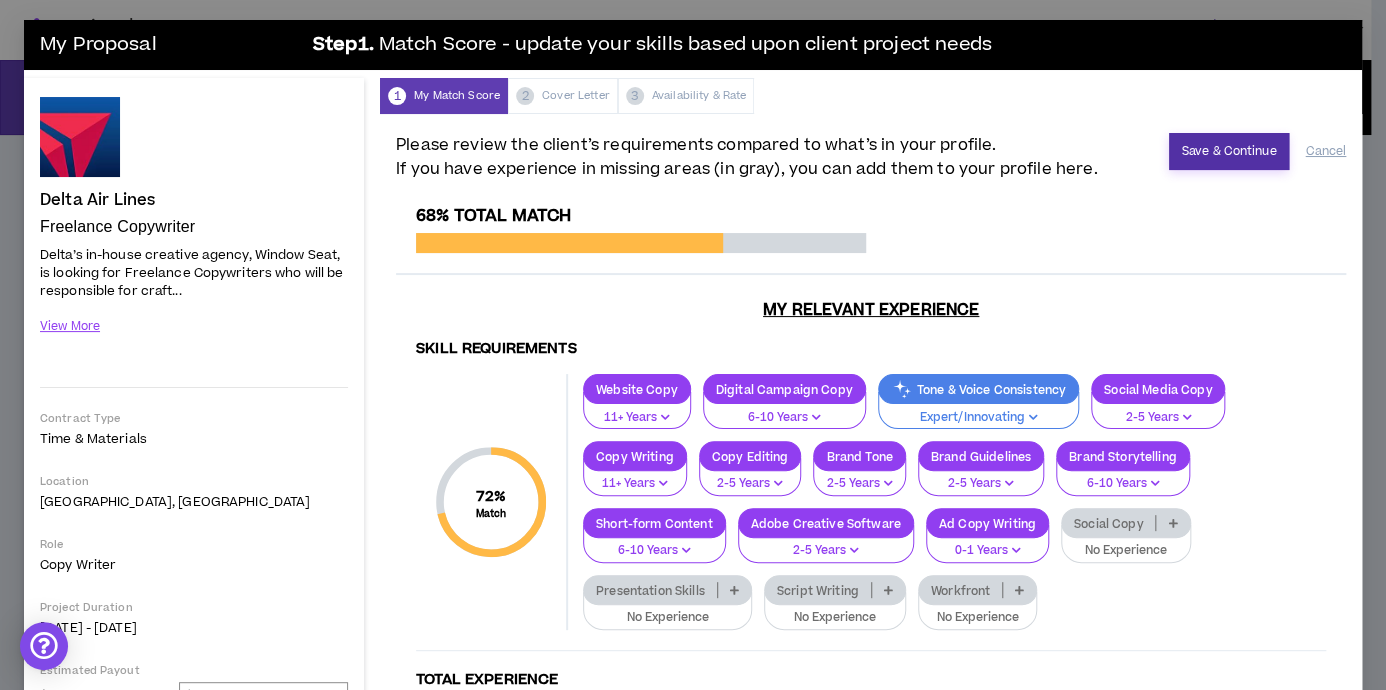 click on "Save & Continue" at bounding box center (1229, 151) 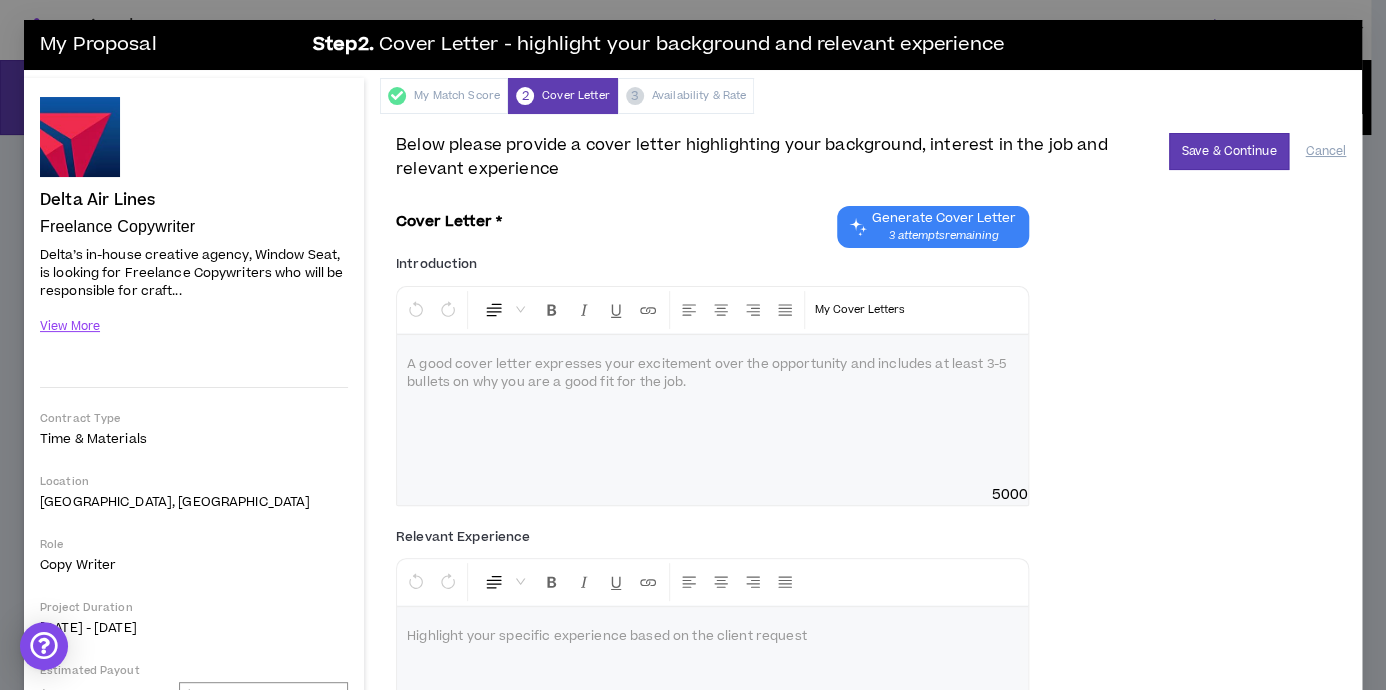 click at bounding box center [712, 410] 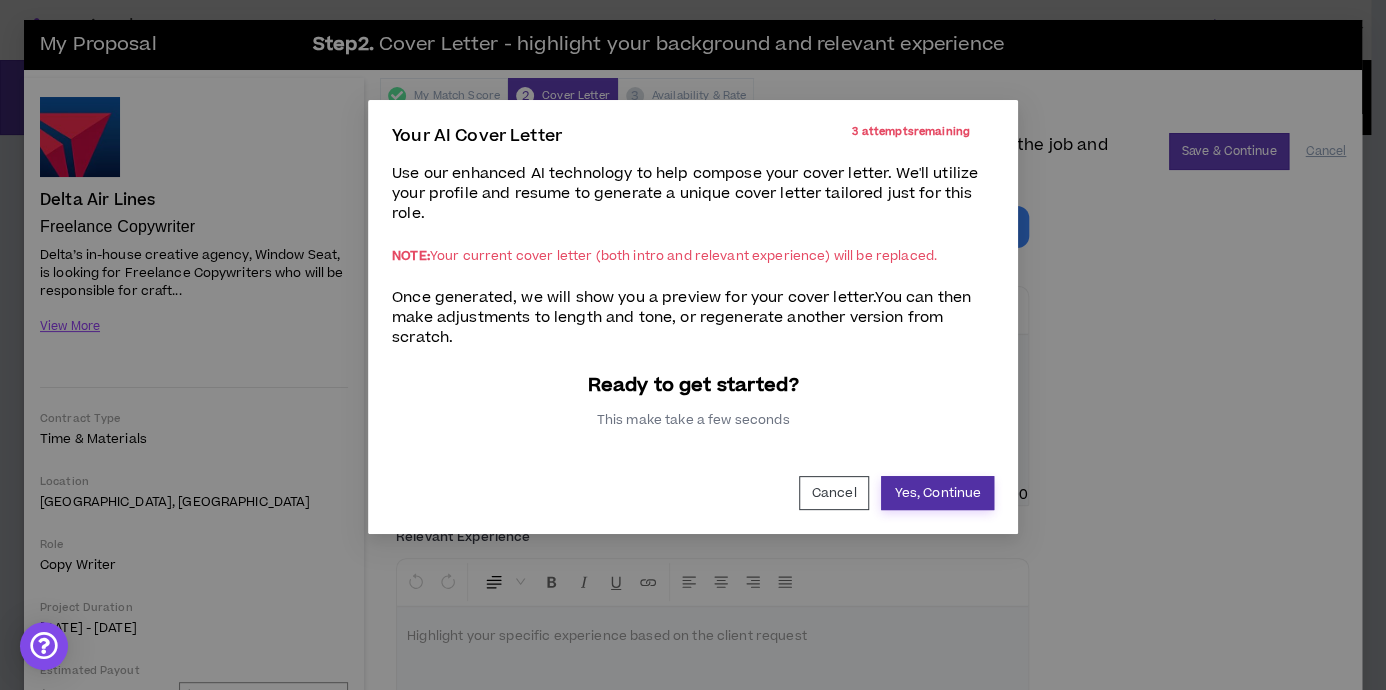 click on "Yes, Continue" at bounding box center [937, 493] 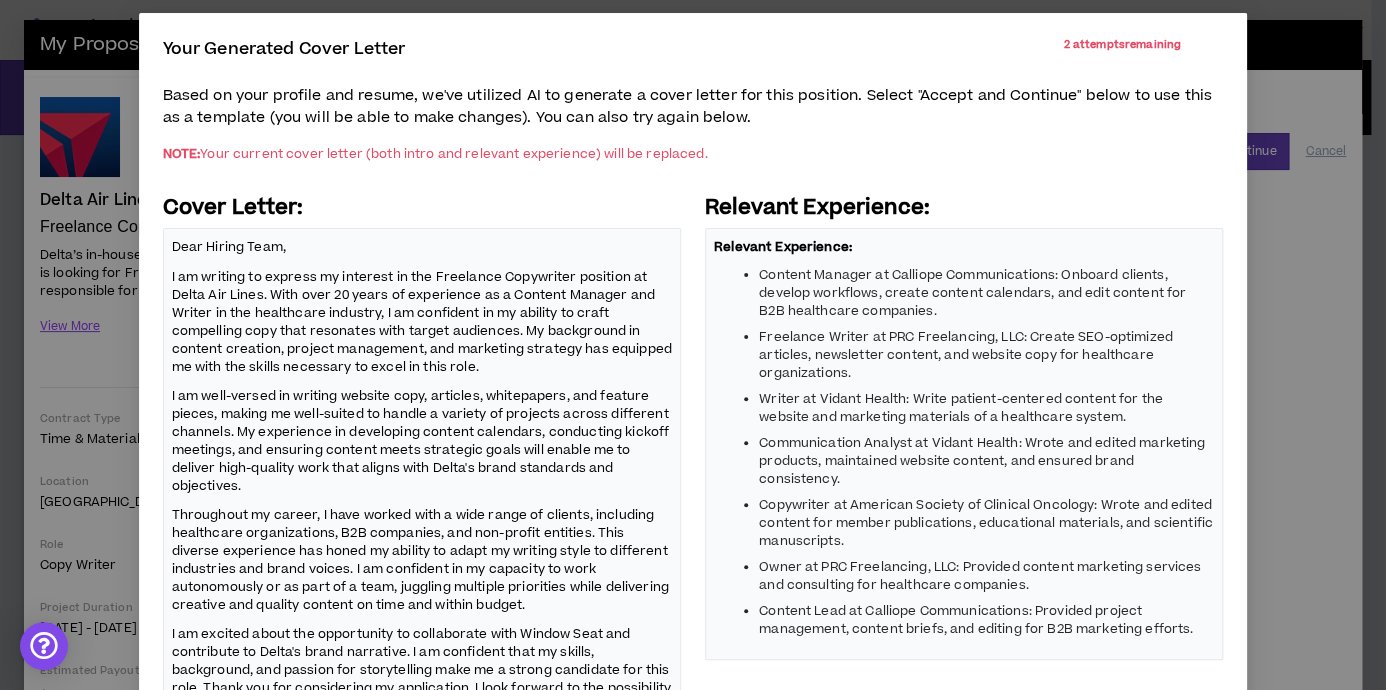 scroll, scrollTop: 0, scrollLeft: 0, axis: both 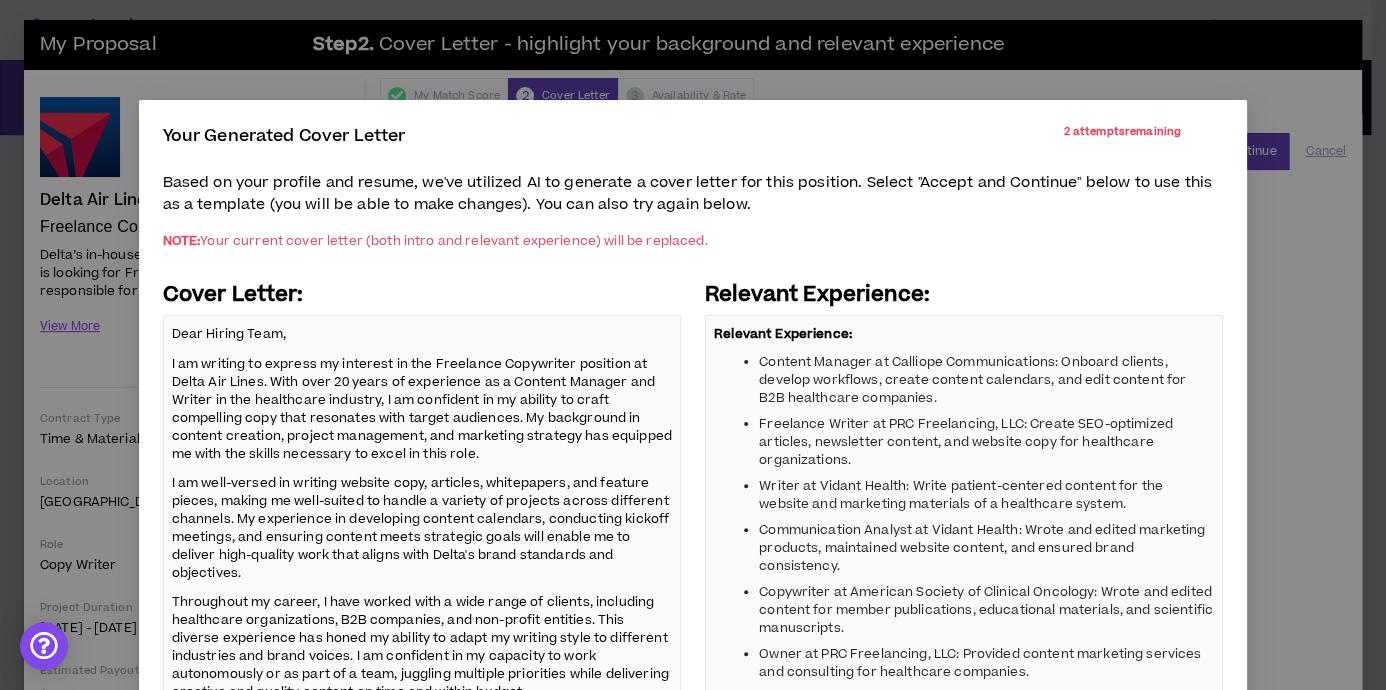 click on "Dear Hiring Team," at bounding box center [422, 334] 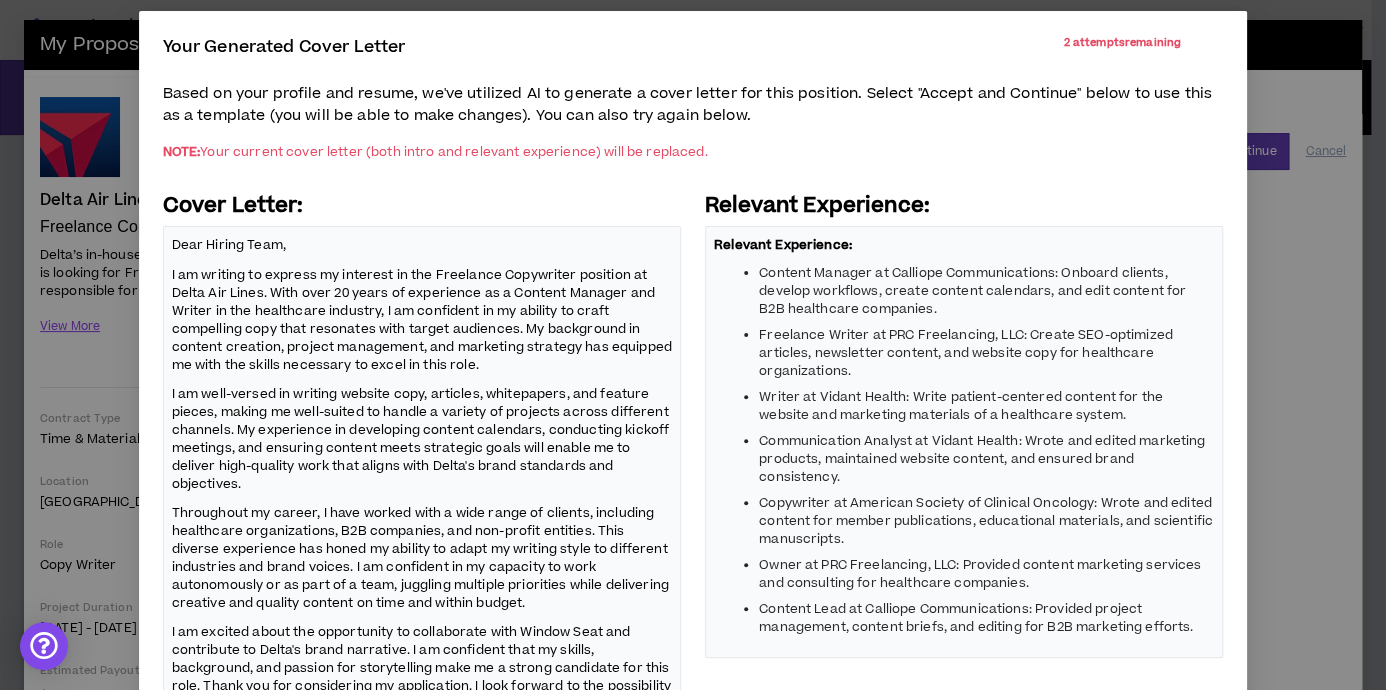 scroll, scrollTop: 88, scrollLeft: 0, axis: vertical 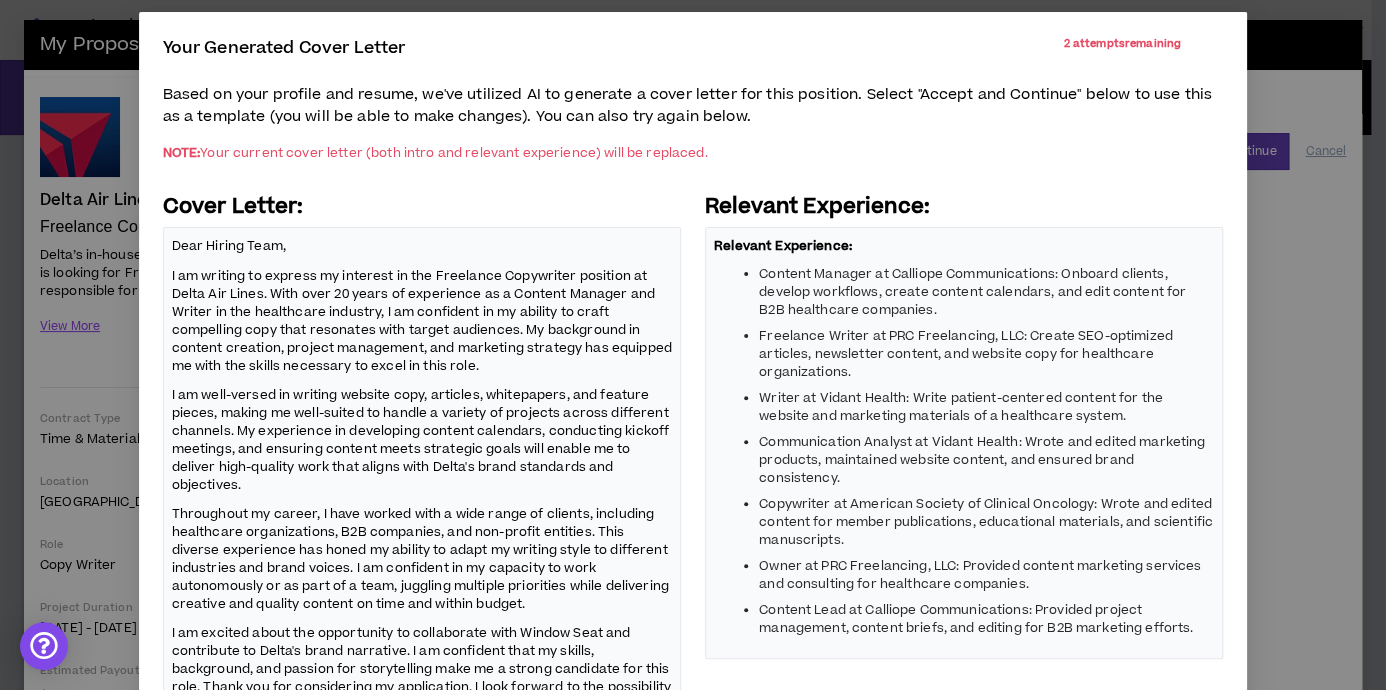 click on "Throughout my career, I have worked with a wide range of clients, including healthcare organizations, B2B companies, and non-profit entities. This diverse experience has honed my ability to adapt my writing style to different industries and brand voices. I am confident in my capacity to work autonomously or as part of a team, juggling multiple priorities while delivering creative and quality content on time and within budget." at bounding box center (422, 558) 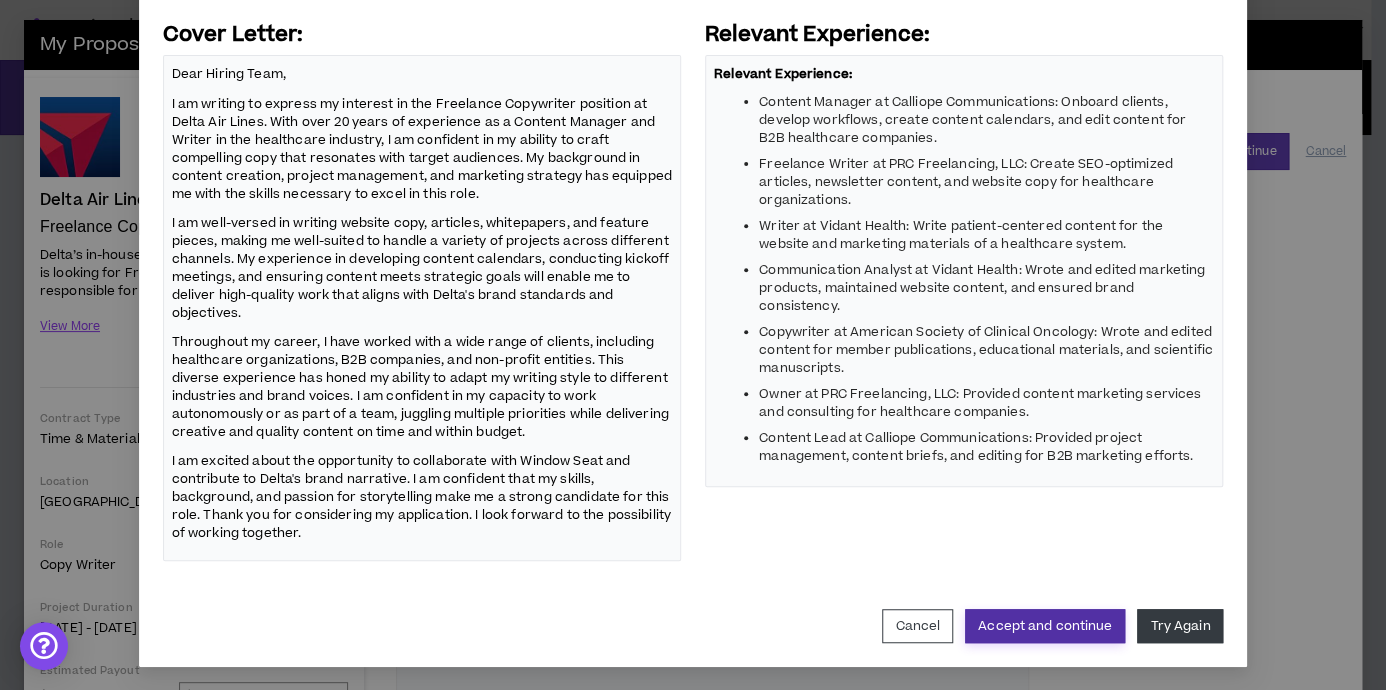 click on "Accept and continue" at bounding box center [1045, 626] 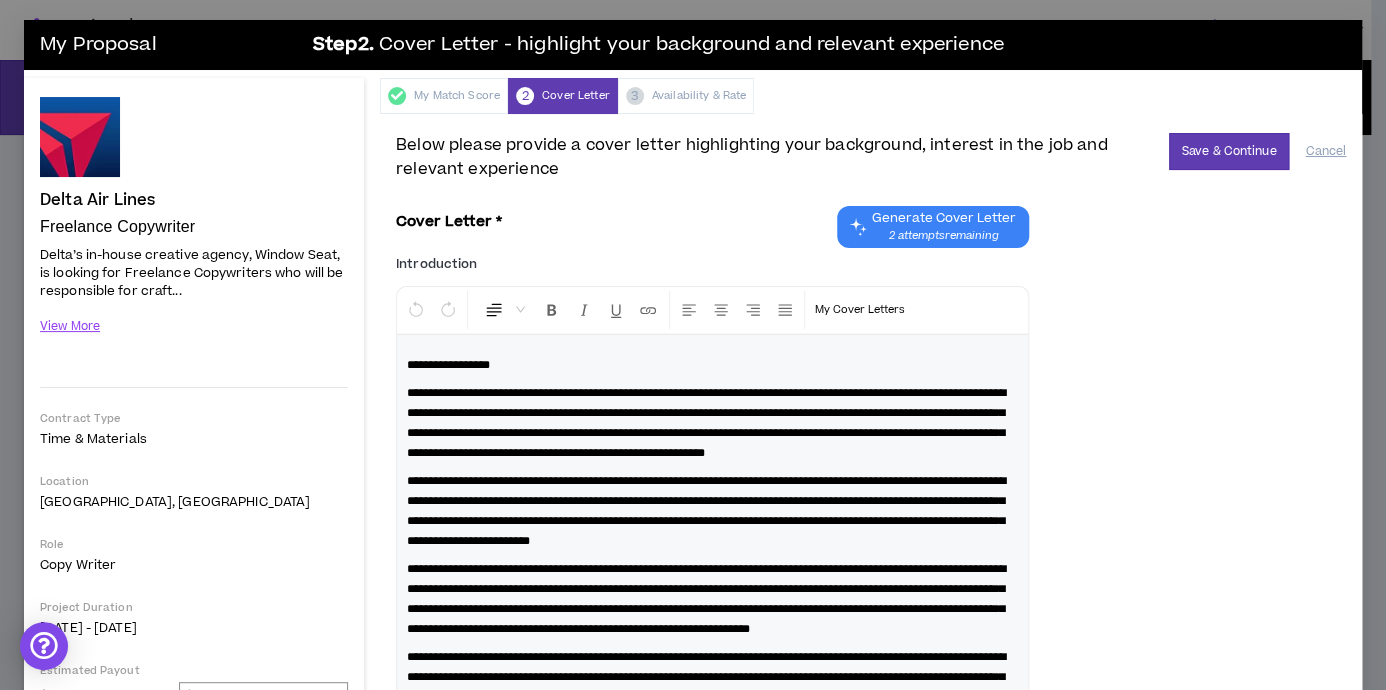 scroll, scrollTop: 632, scrollLeft: 0, axis: vertical 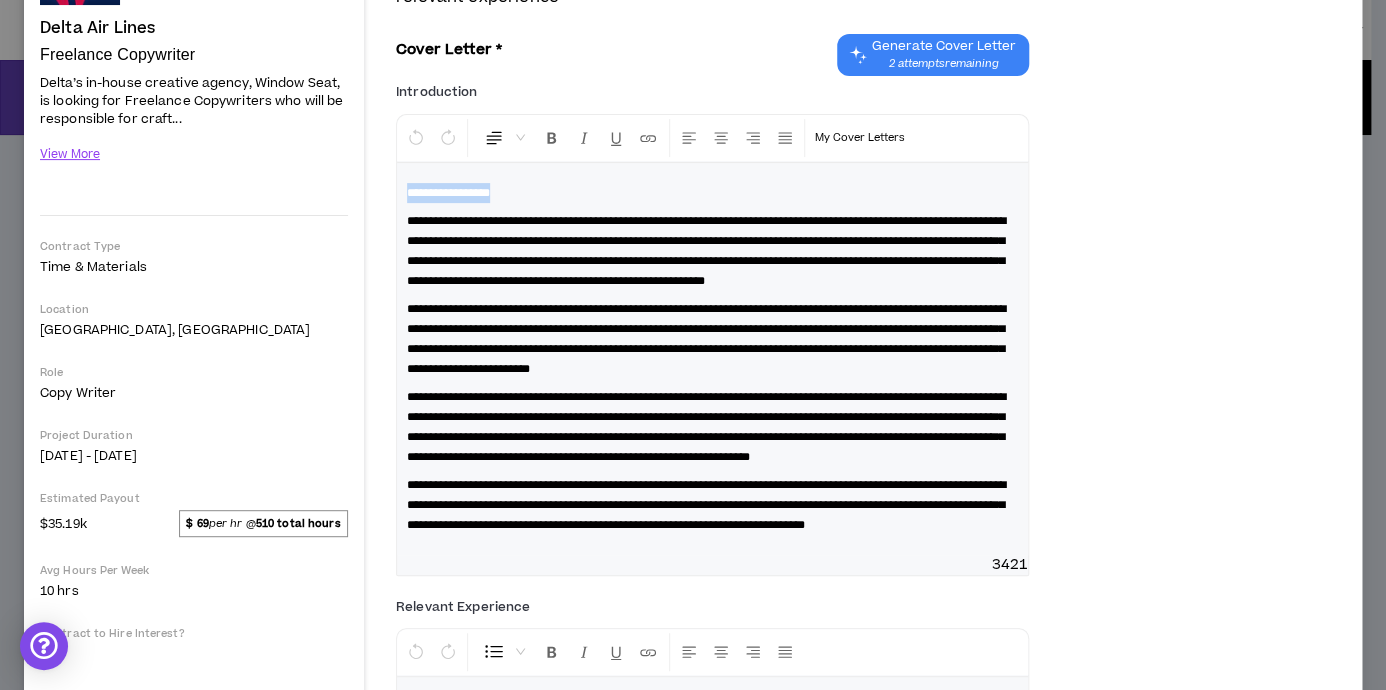 drag, startPoint x: 546, startPoint y: 184, endPoint x: 351, endPoint y: 186, distance: 195.01025 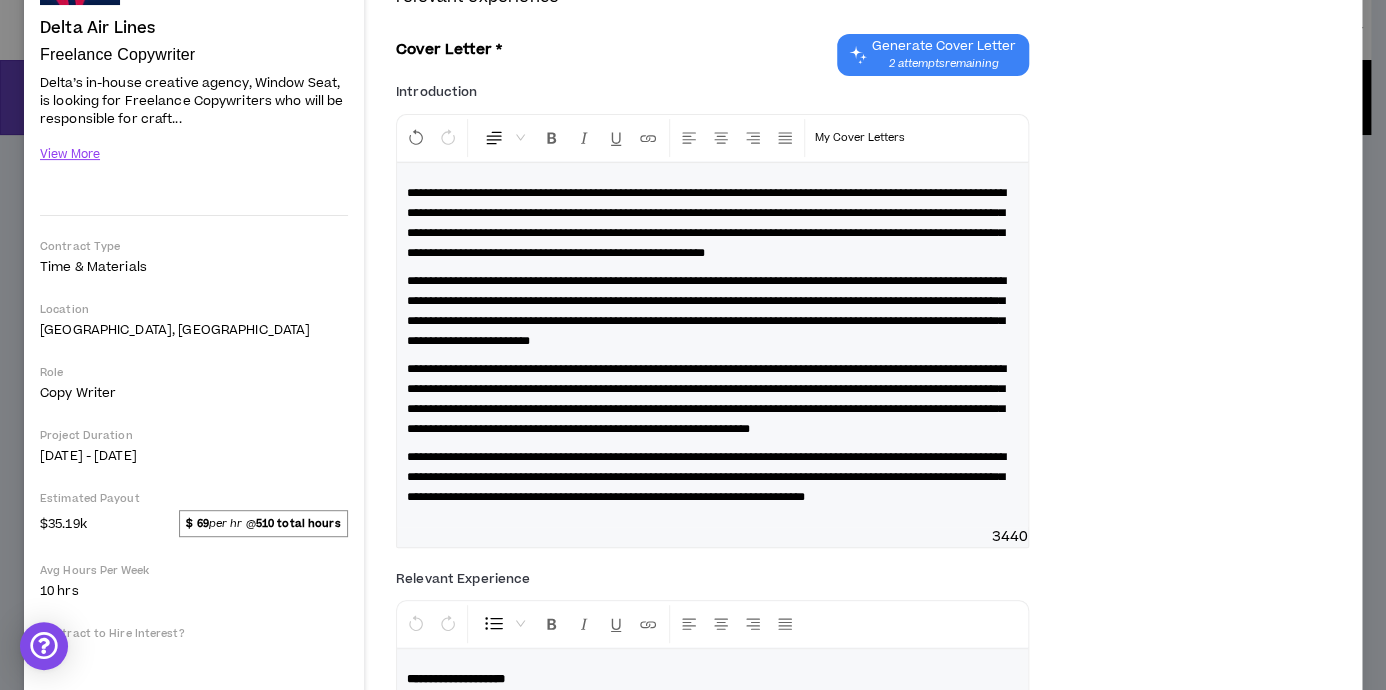 type 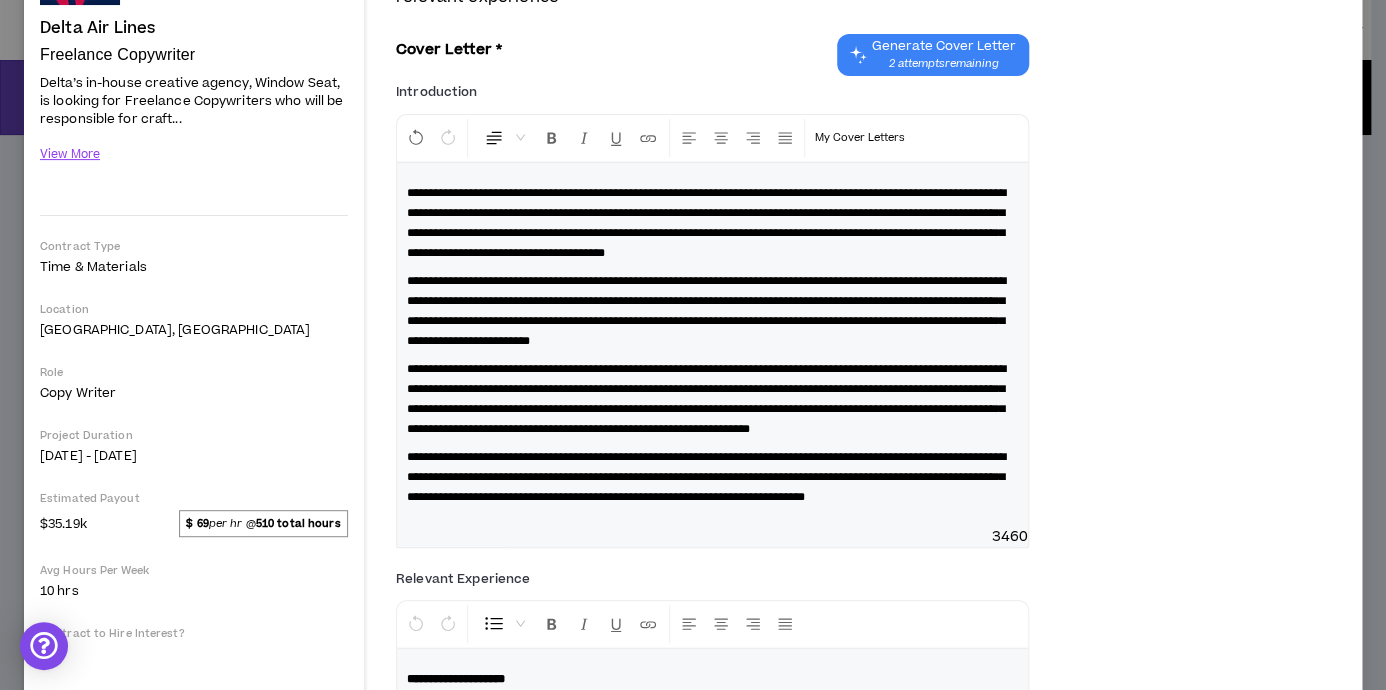 click on "**********" at bounding box center [706, 223] 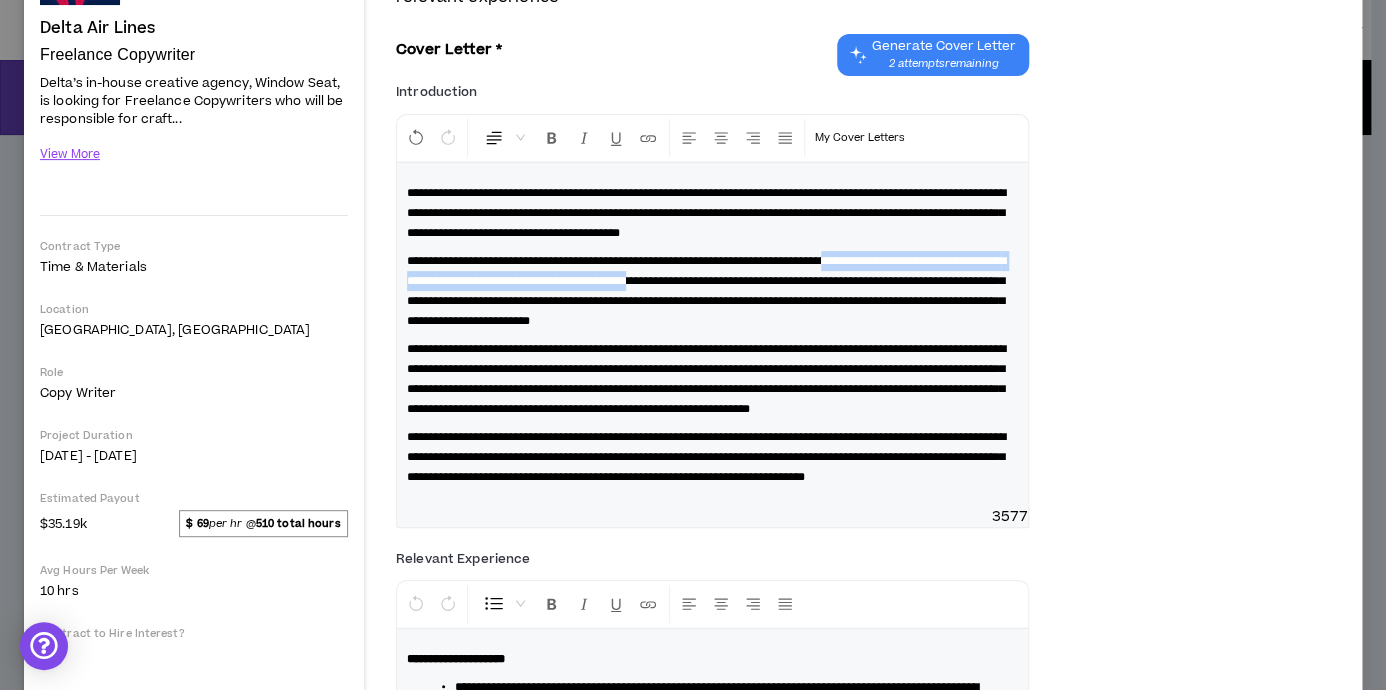 drag, startPoint x: 926, startPoint y: 261, endPoint x: 839, endPoint y: 276, distance: 88.28363 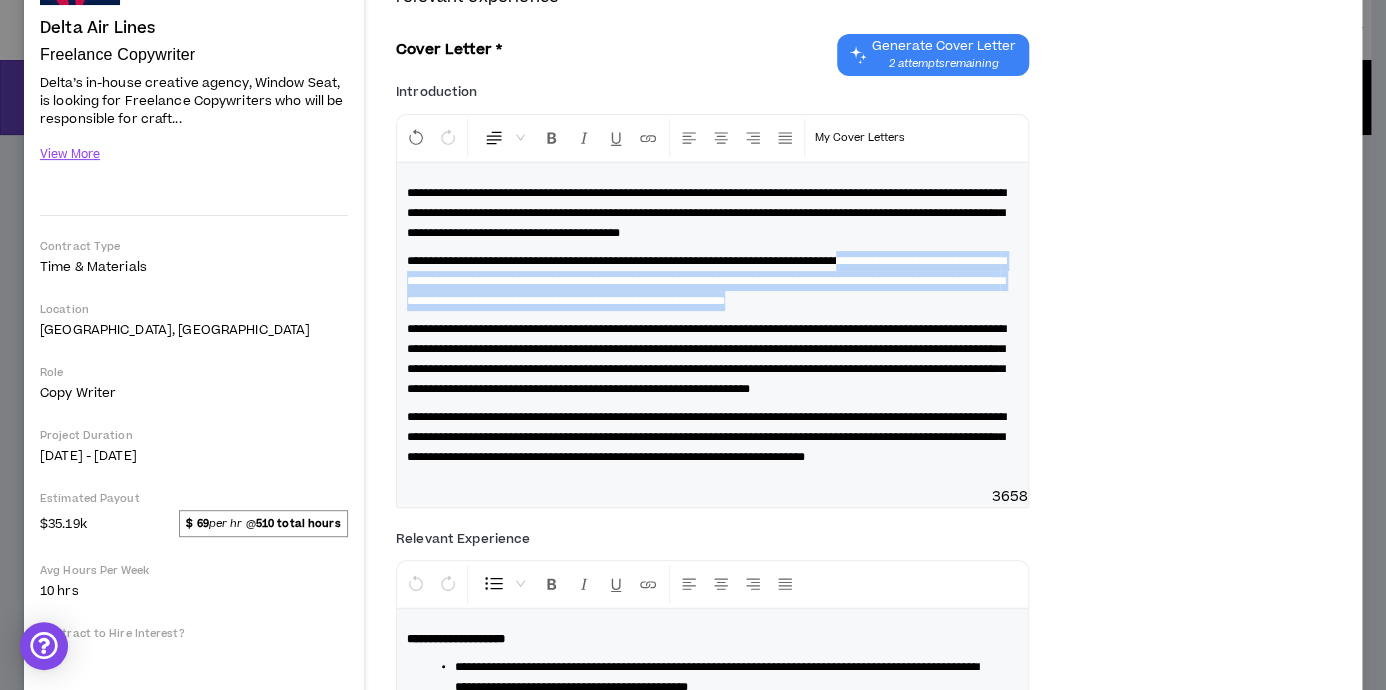 drag, startPoint x: 943, startPoint y: 256, endPoint x: 960, endPoint y: 310, distance: 56.61272 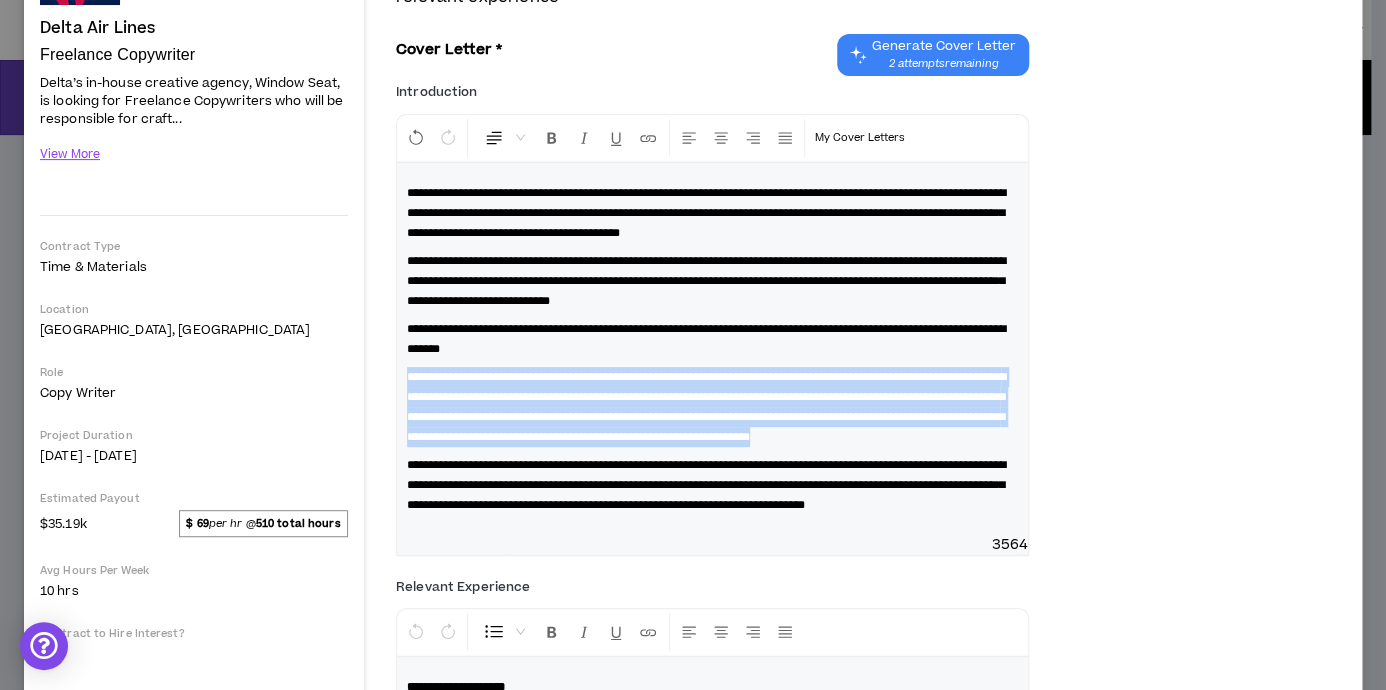 drag, startPoint x: 838, startPoint y: 455, endPoint x: 388, endPoint y: 371, distance: 457.77286 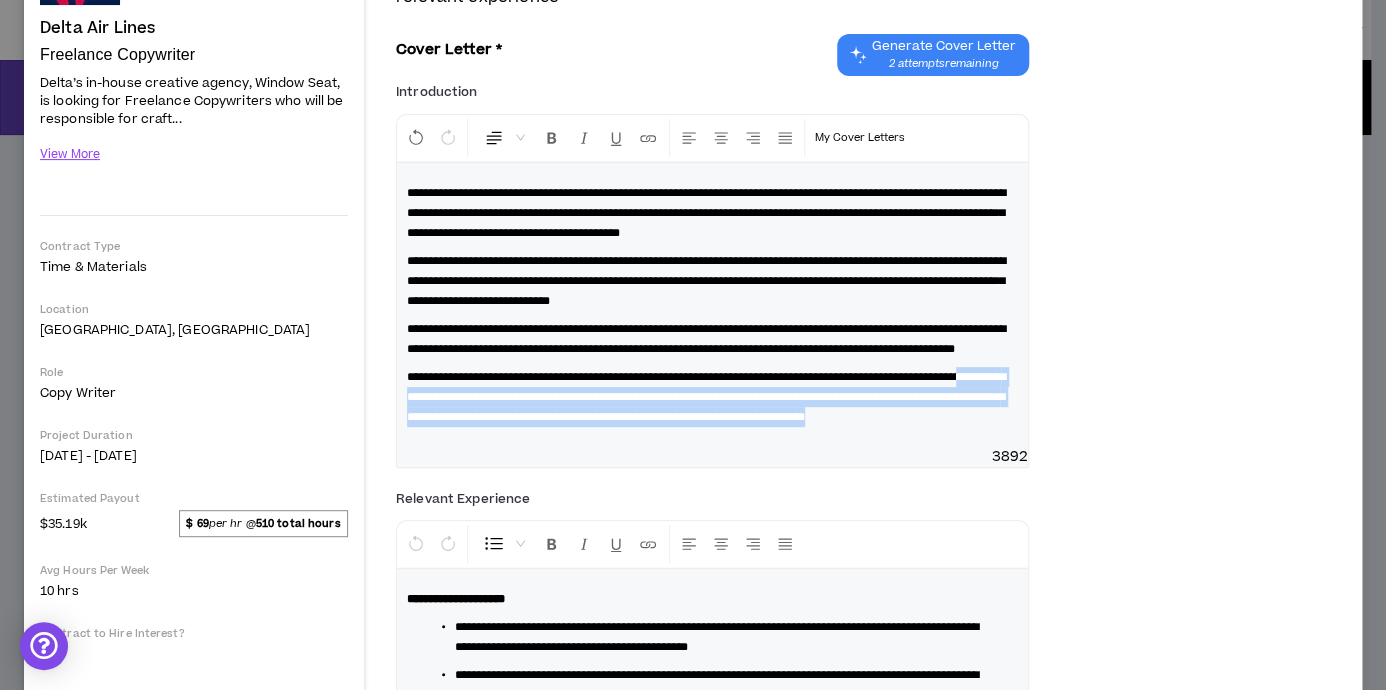 drag, startPoint x: 512, startPoint y: 415, endPoint x: 657, endPoint y: 455, distance: 150.41609 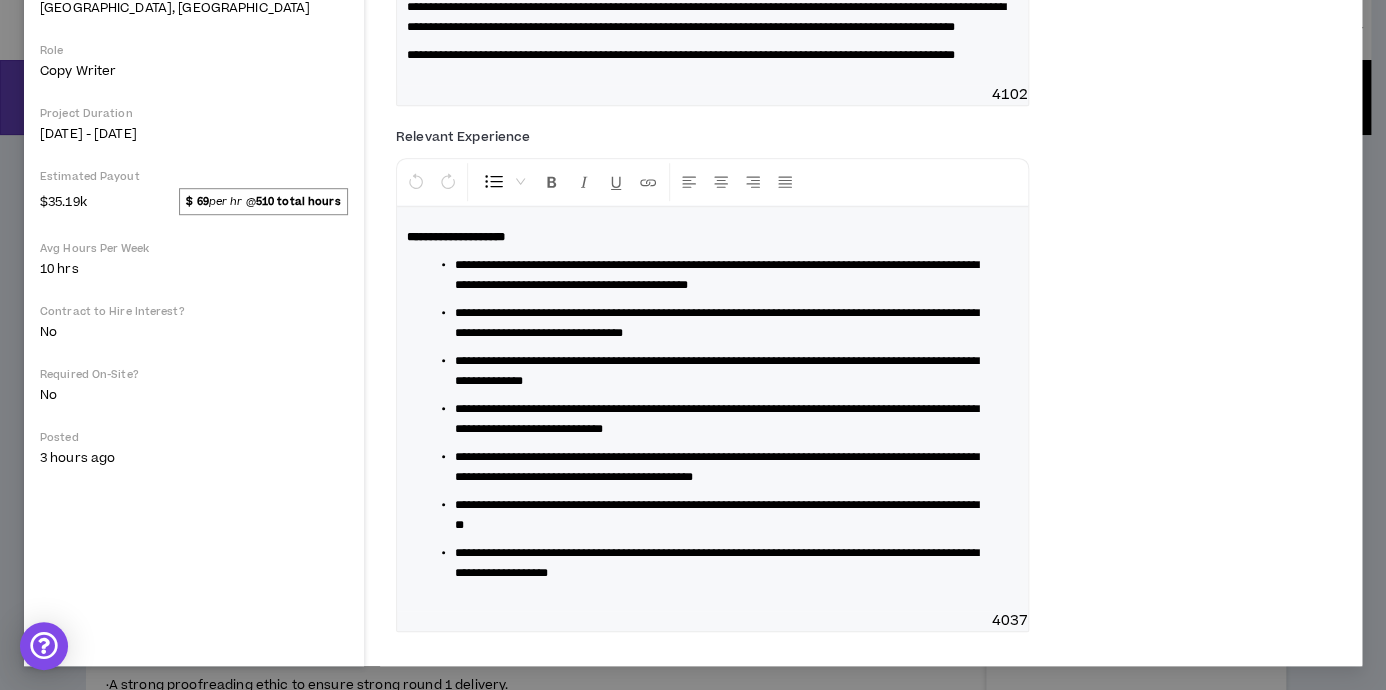 scroll, scrollTop: 509, scrollLeft: 0, axis: vertical 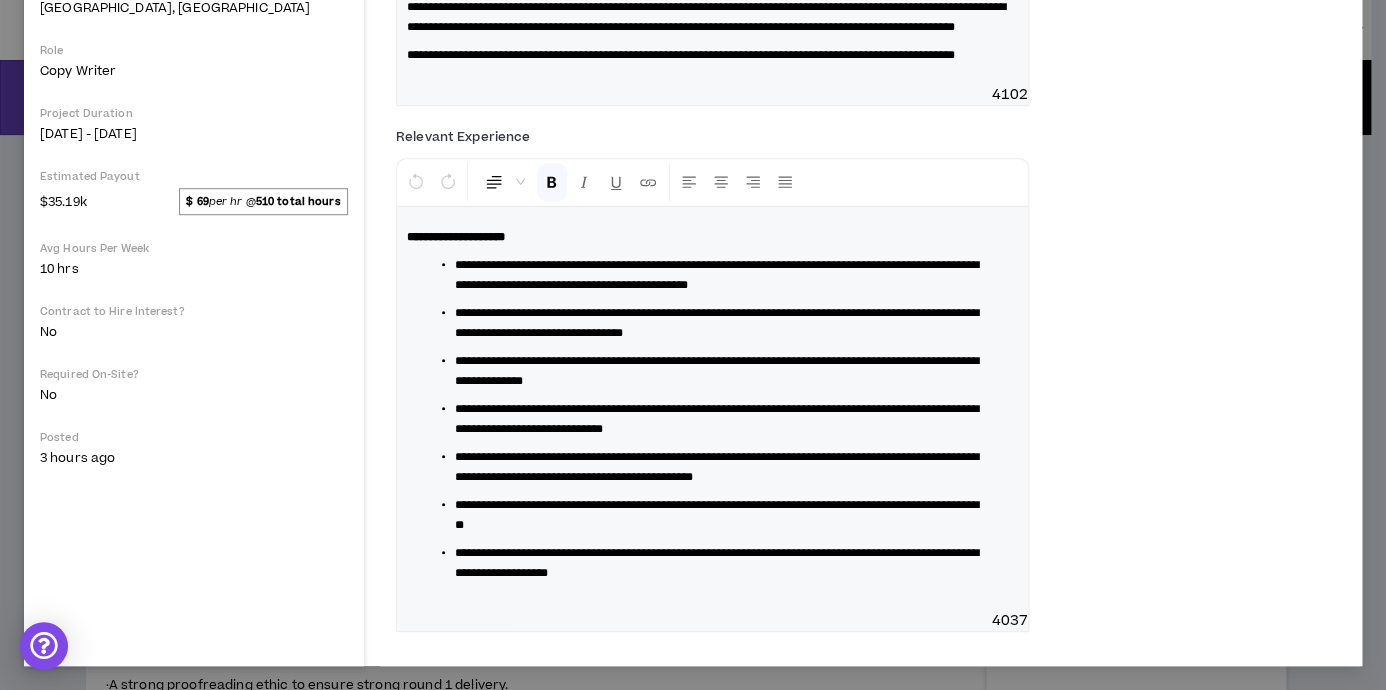 click on "**********" at bounding box center [456, 237] 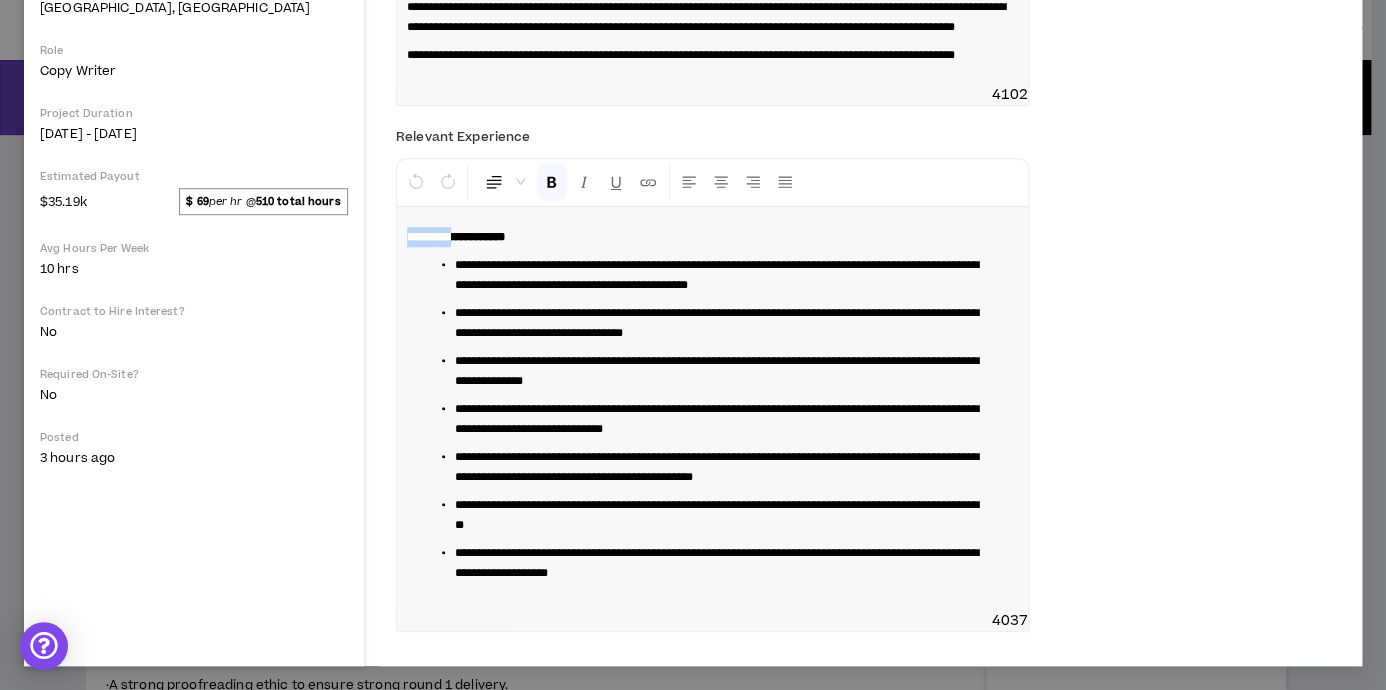 click on "**********" at bounding box center [456, 237] 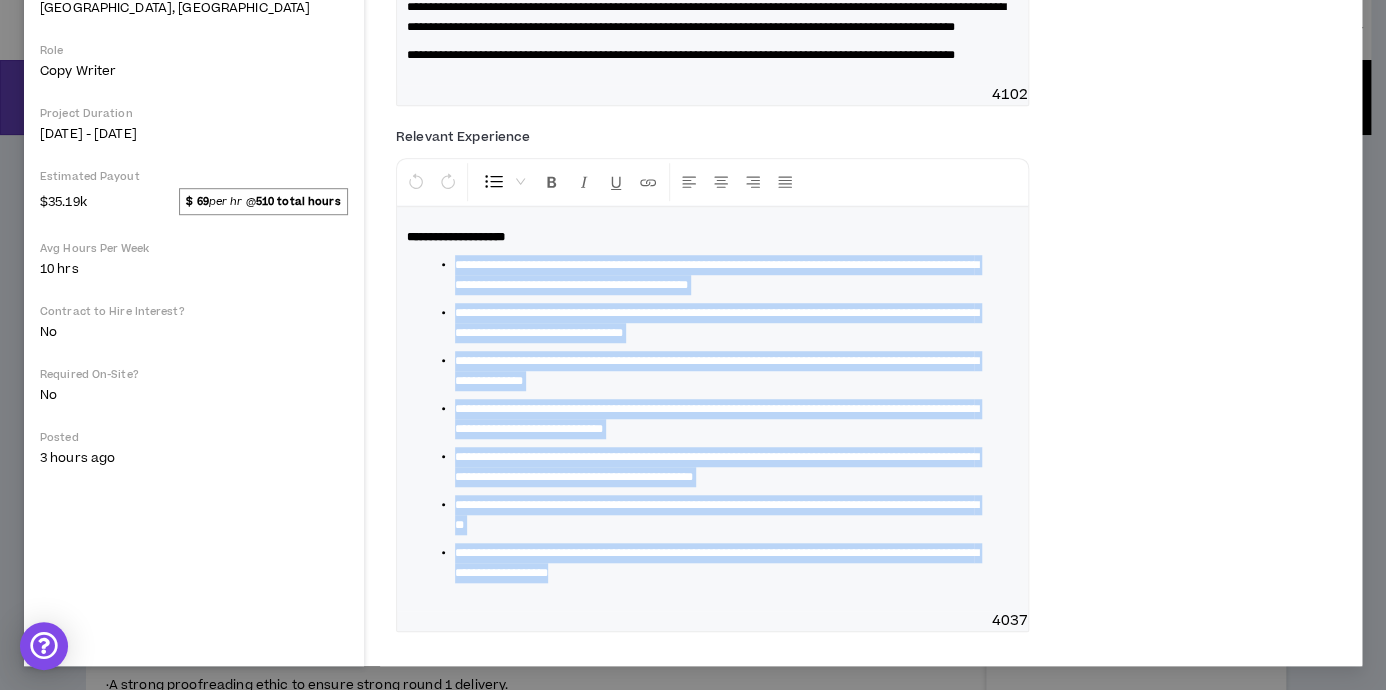 drag, startPoint x: 452, startPoint y: 295, endPoint x: 919, endPoint y: 634, distance: 577.0702 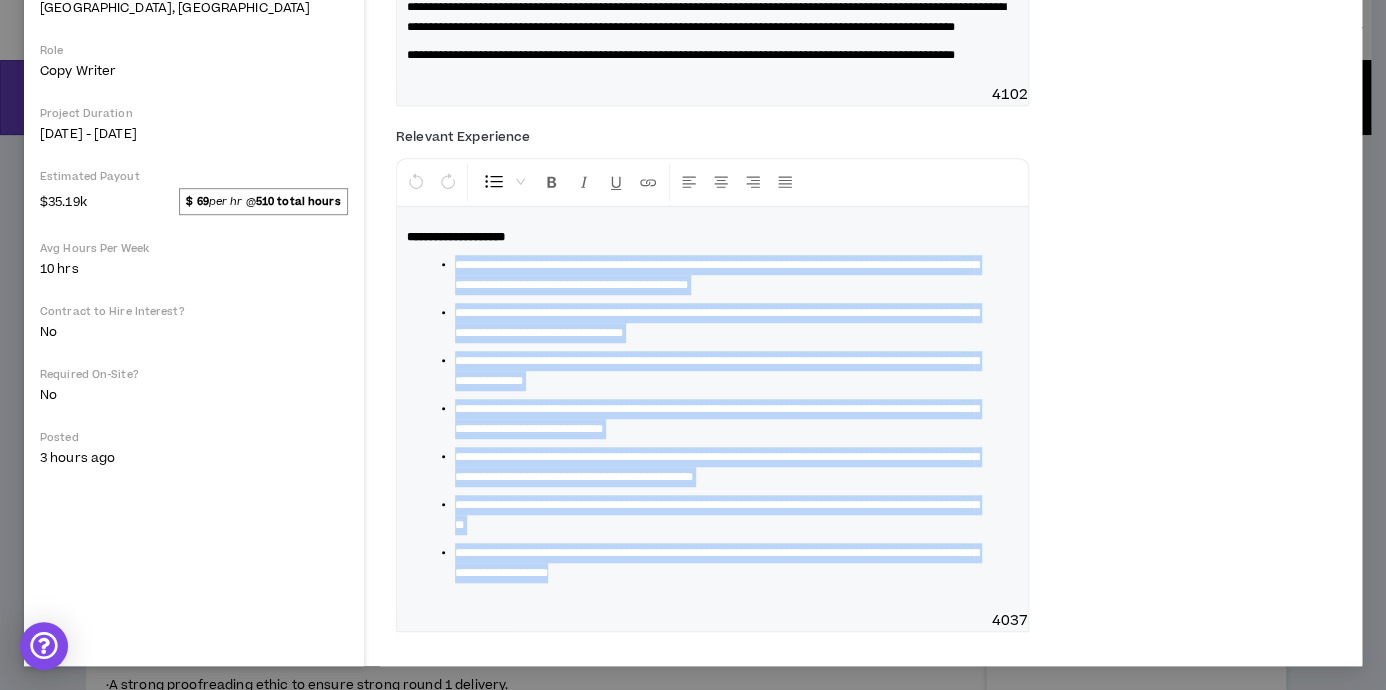 click on "**********" at bounding box center [712, 409] 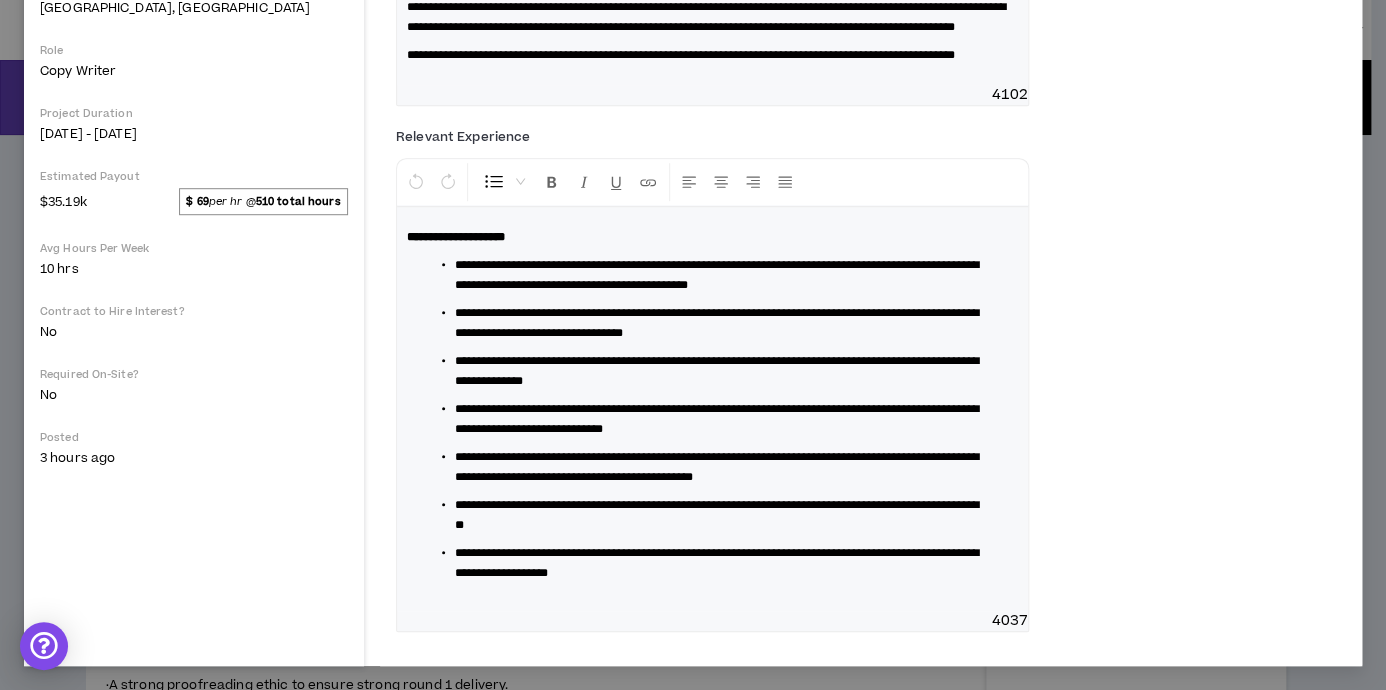 type 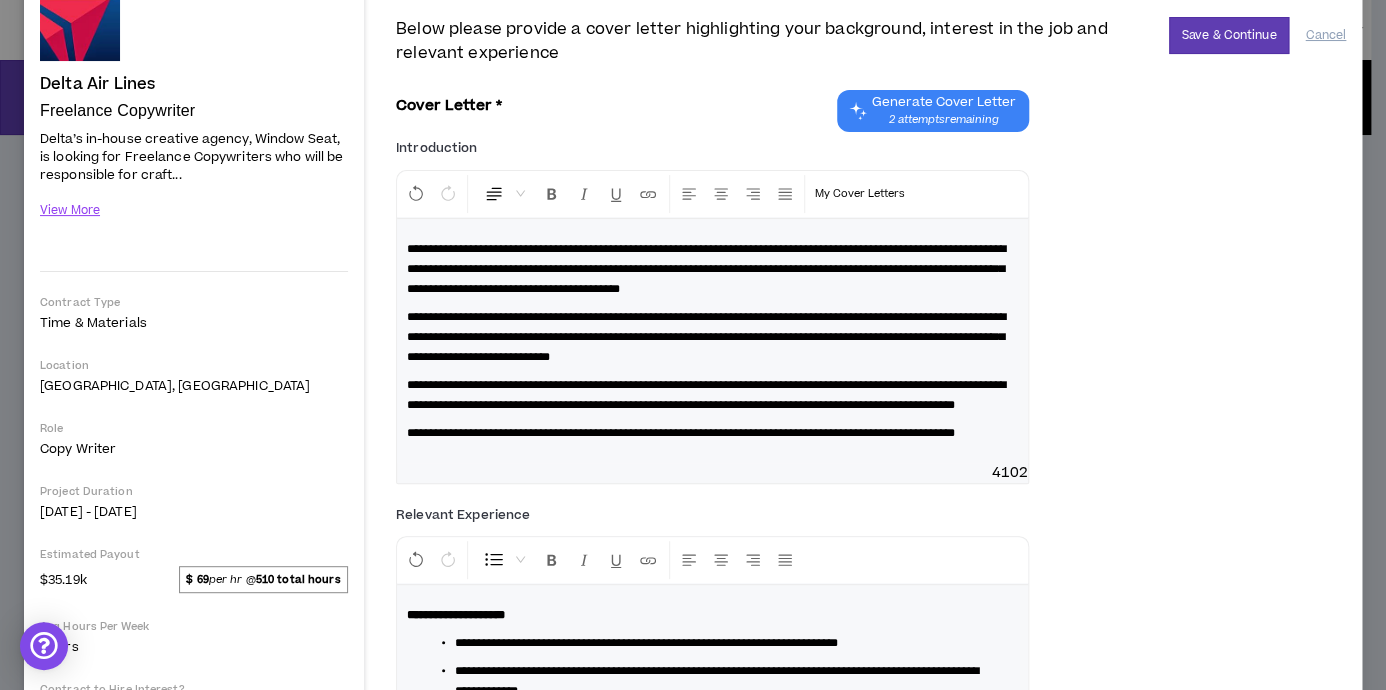 scroll, scrollTop: 0, scrollLeft: 0, axis: both 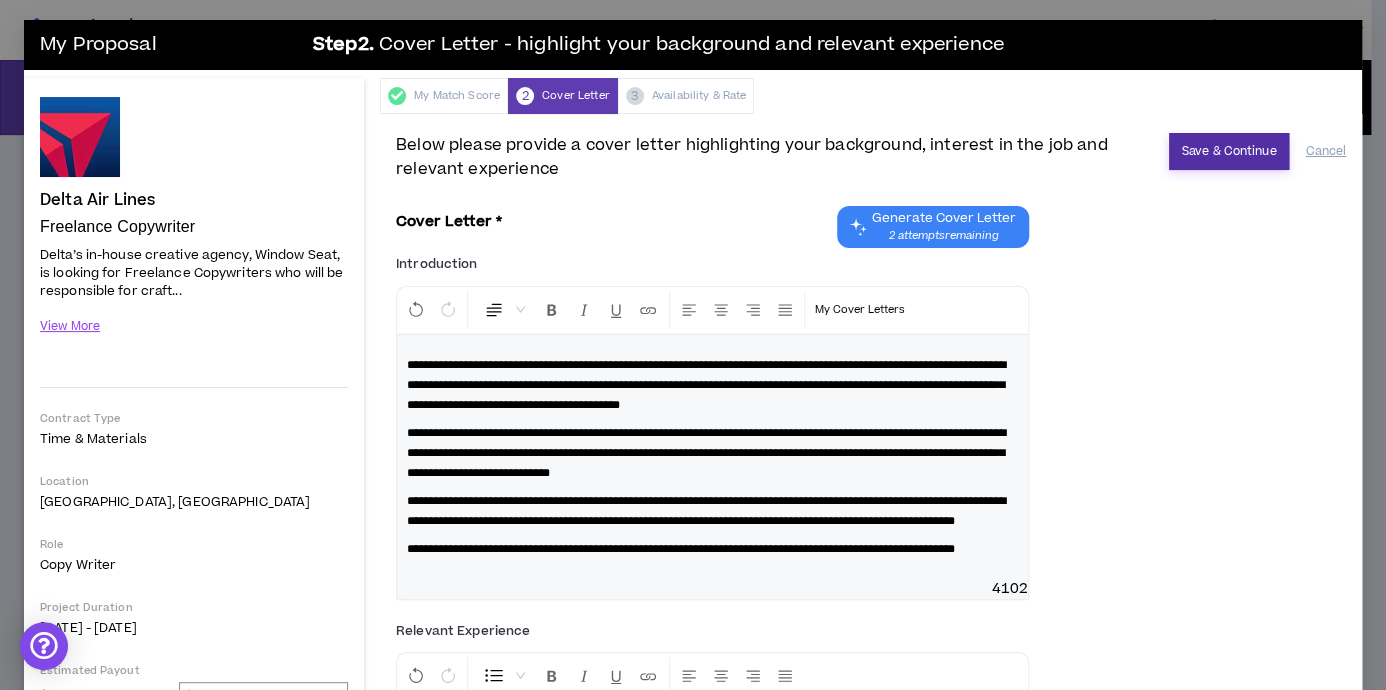 click on "Save & Continue" at bounding box center [1229, 151] 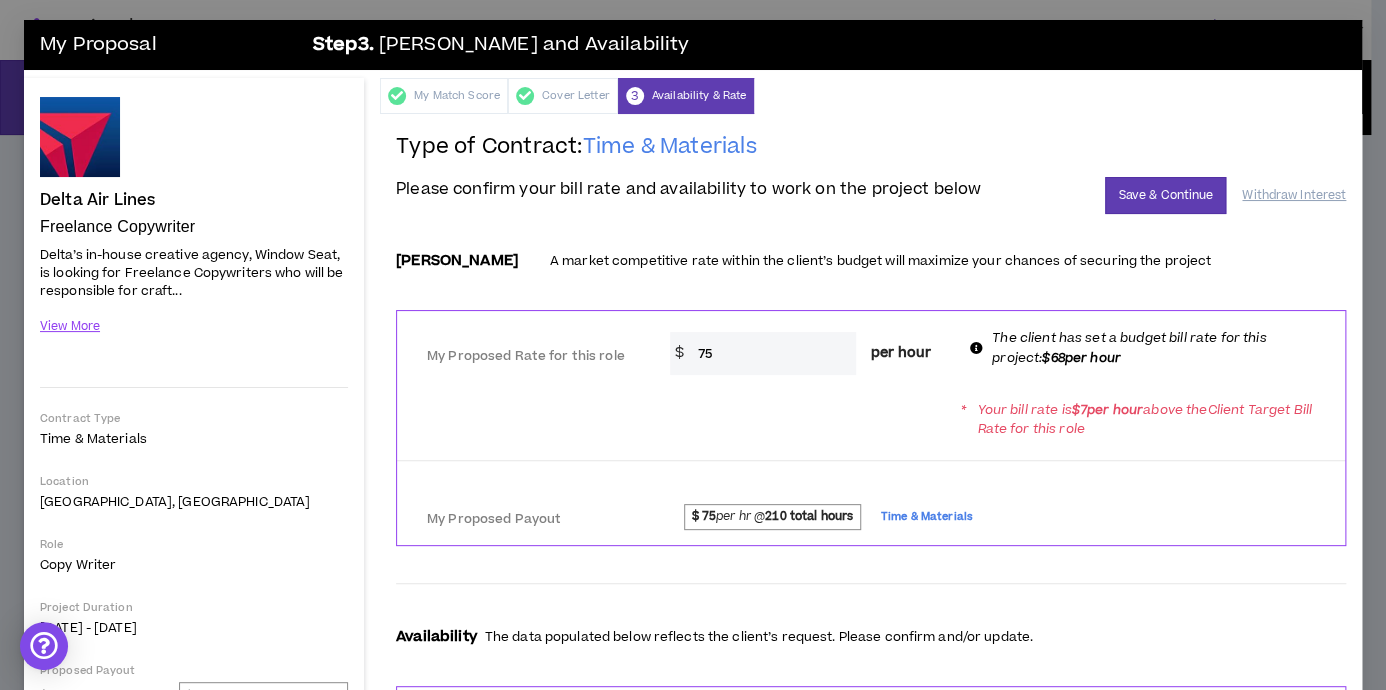 click on "75" at bounding box center [772, 353] 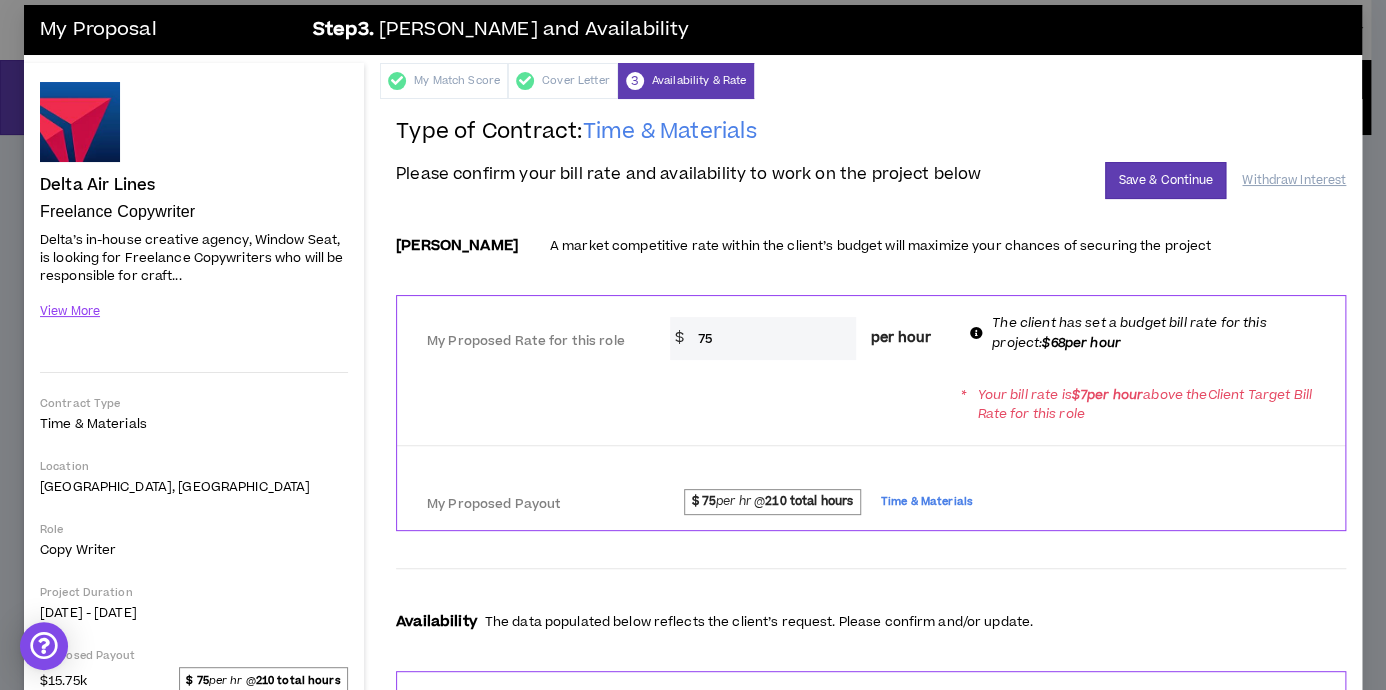 scroll, scrollTop: 18, scrollLeft: 0, axis: vertical 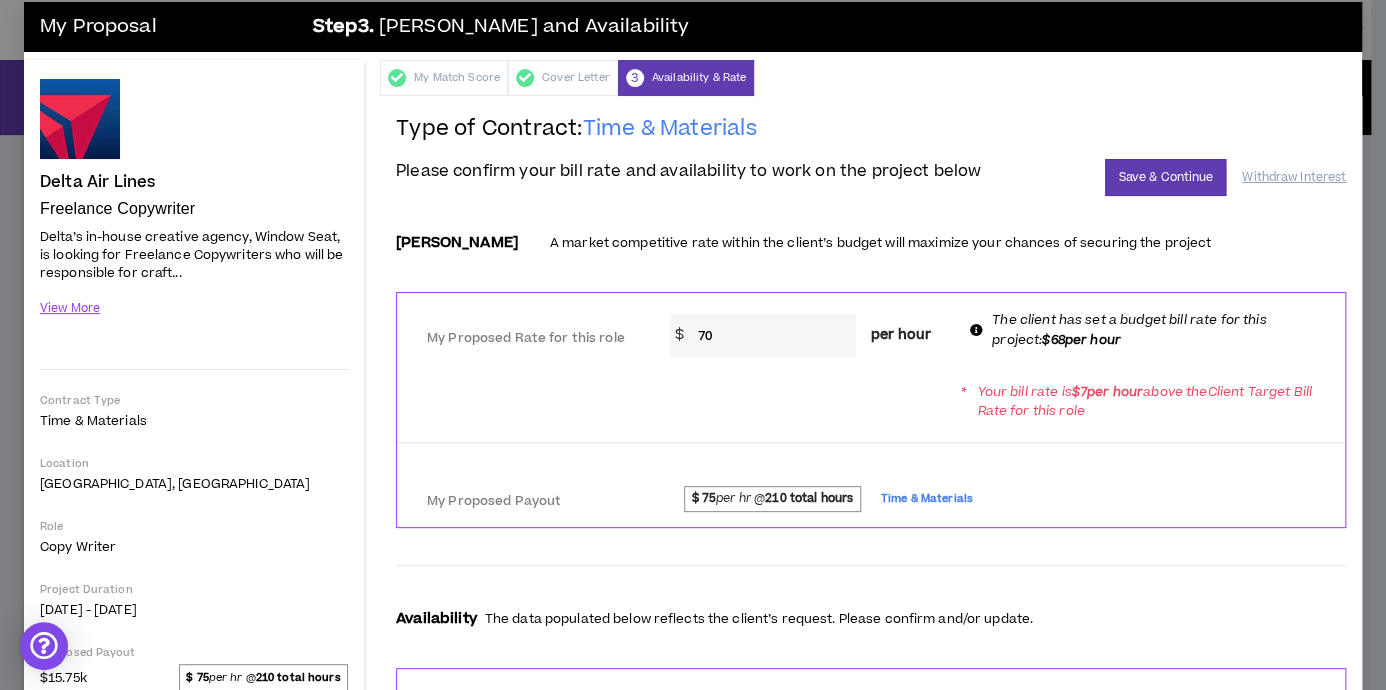 type on "70" 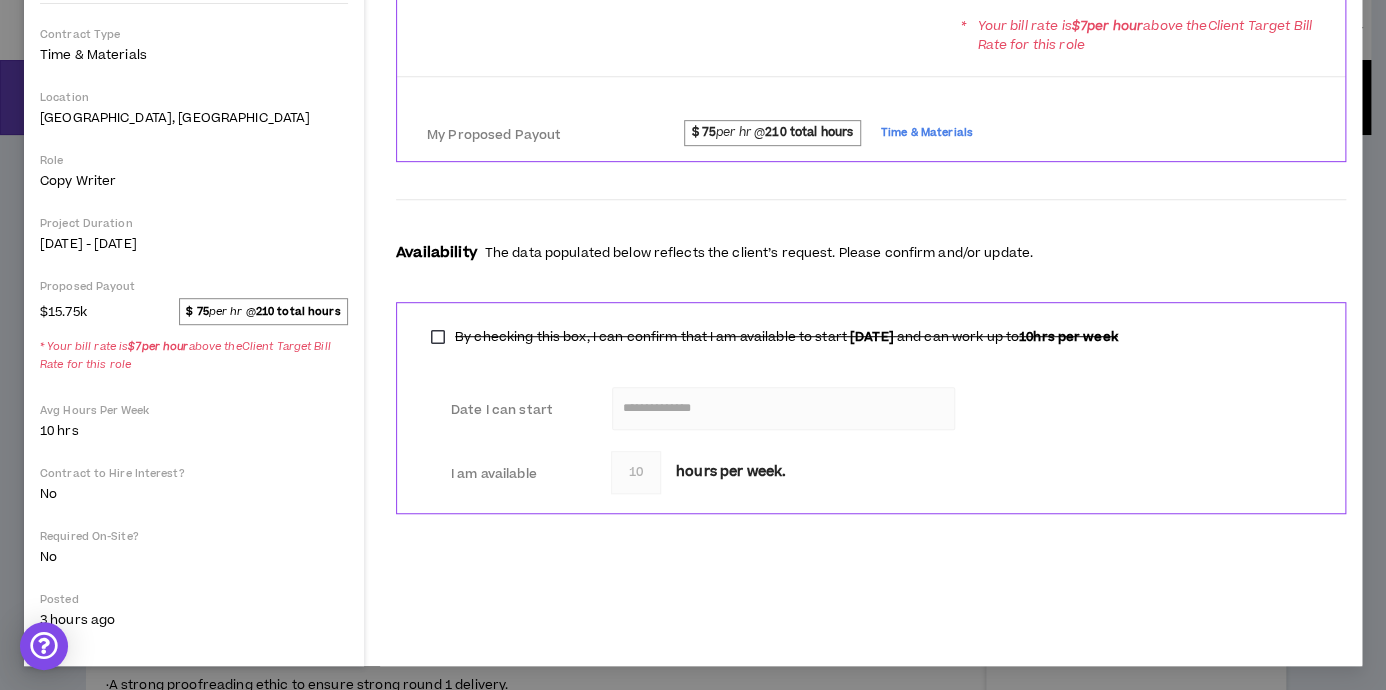 scroll, scrollTop: 0, scrollLeft: 0, axis: both 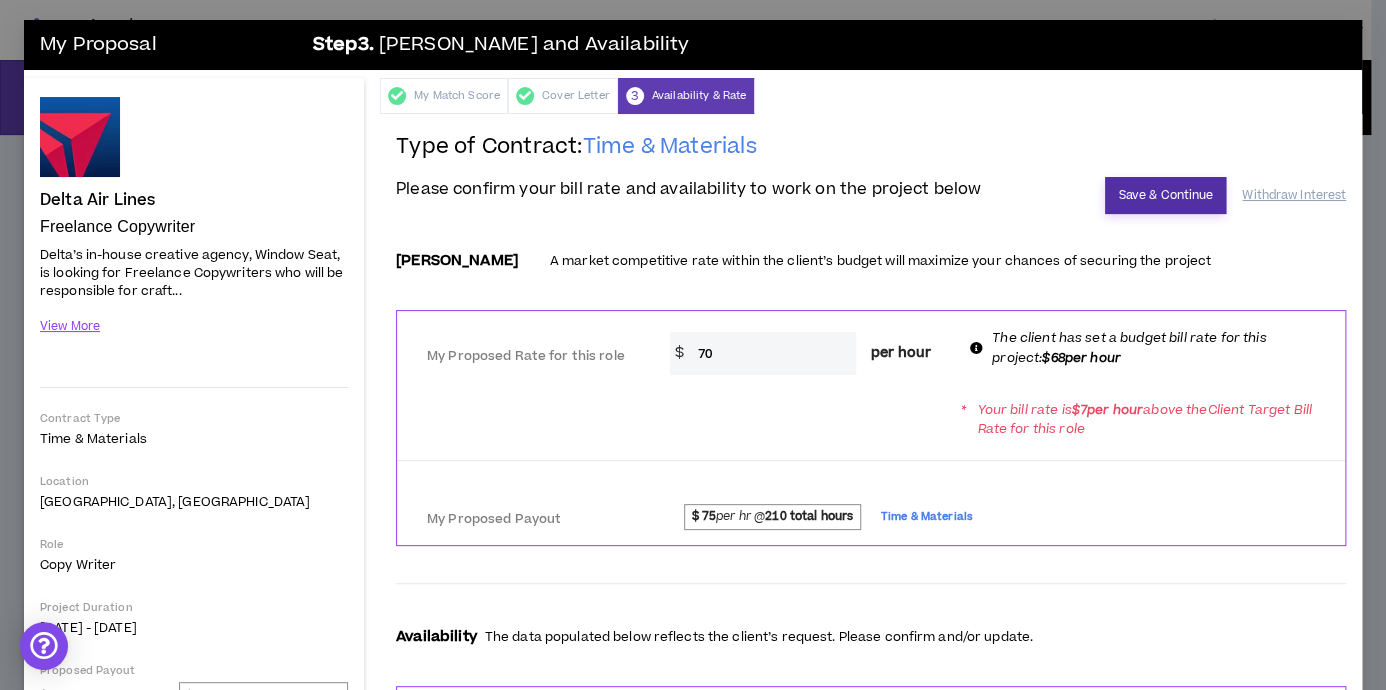 click on "Save & Continue" at bounding box center (1165, 195) 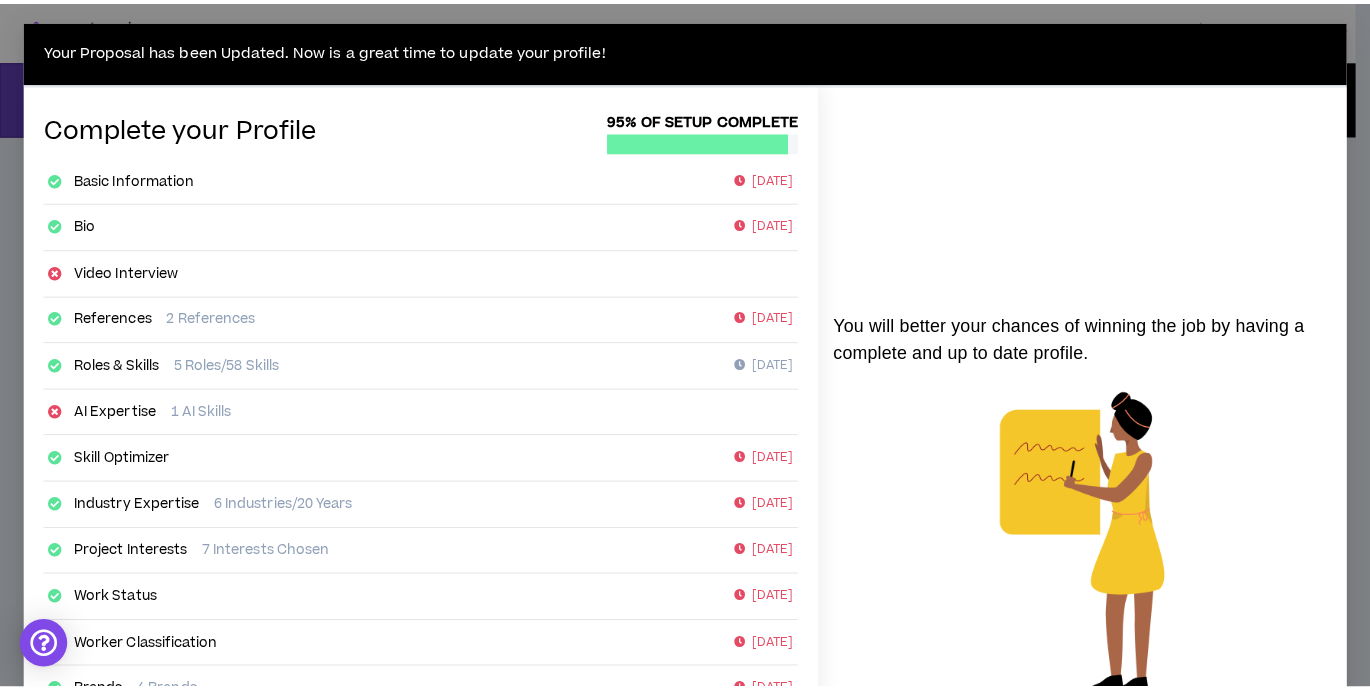scroll, scrollTop: 357, scrollLeft: 0, axis: vertical 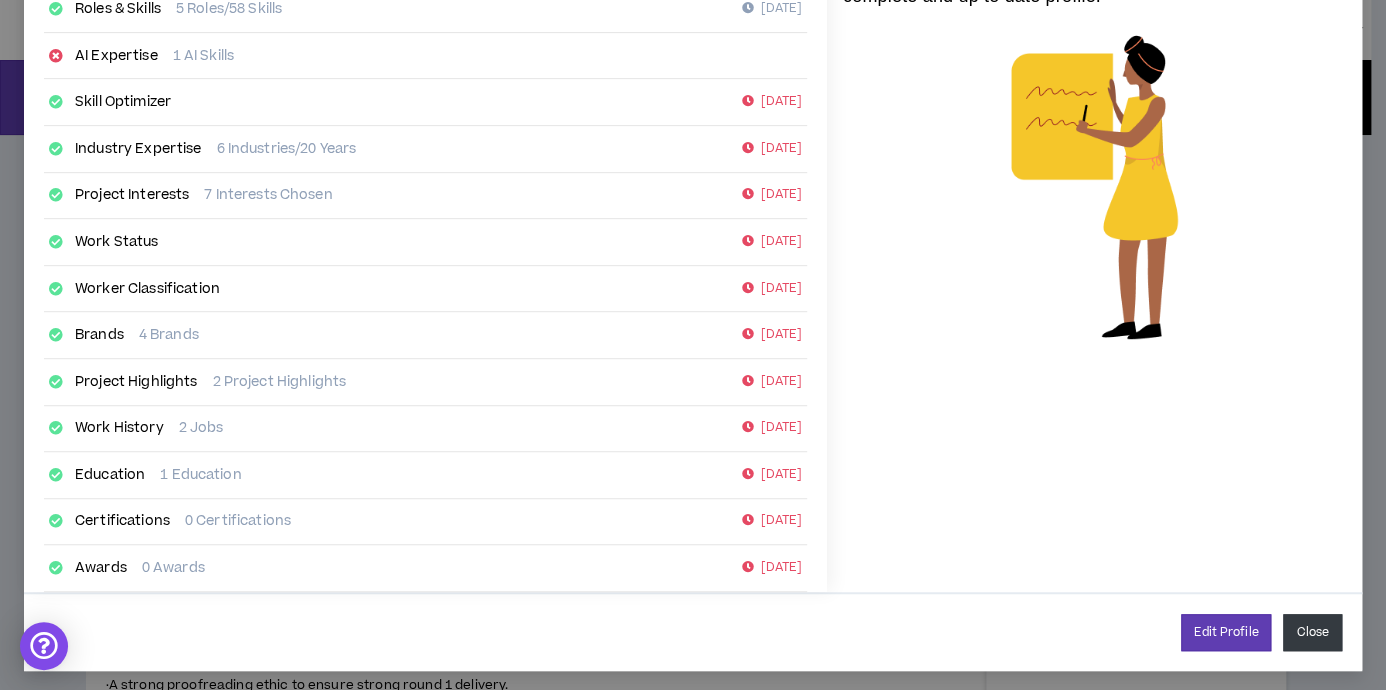 click on "Close" at bounding box center (1312, 632) 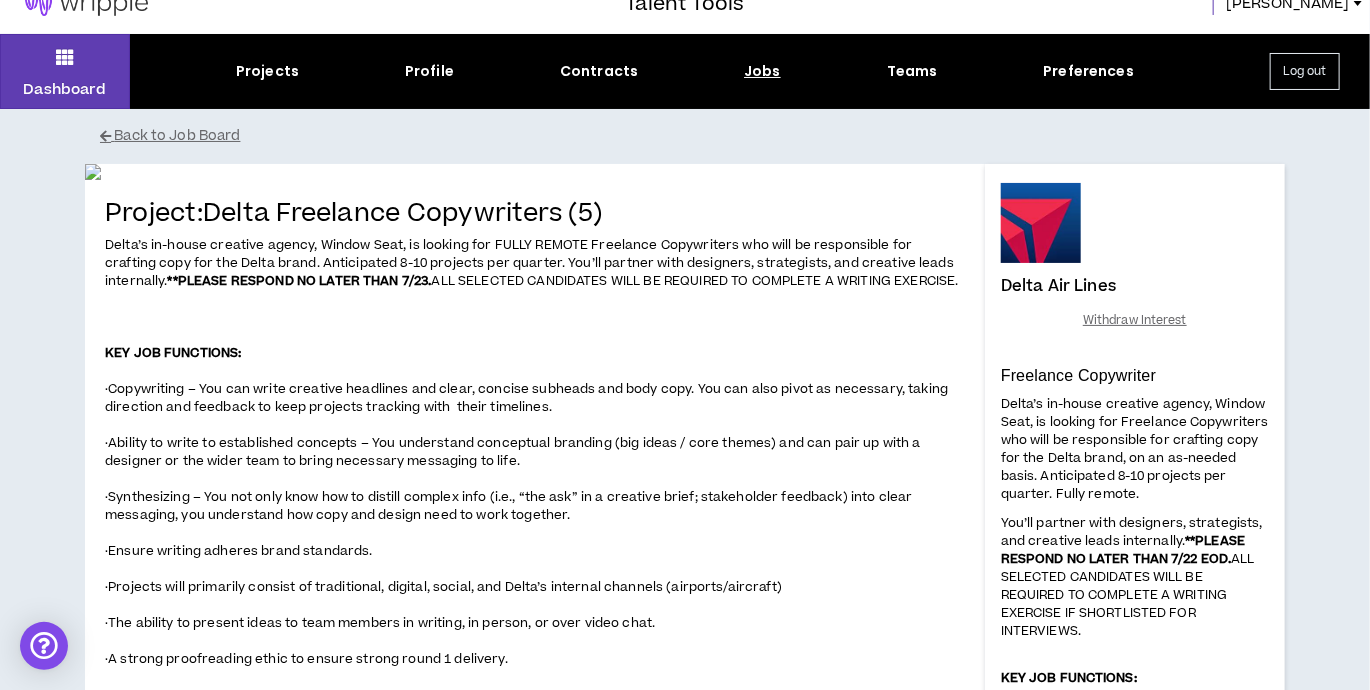 scroll, scrollTop: 0, scrollLeft: 0, axis: both 